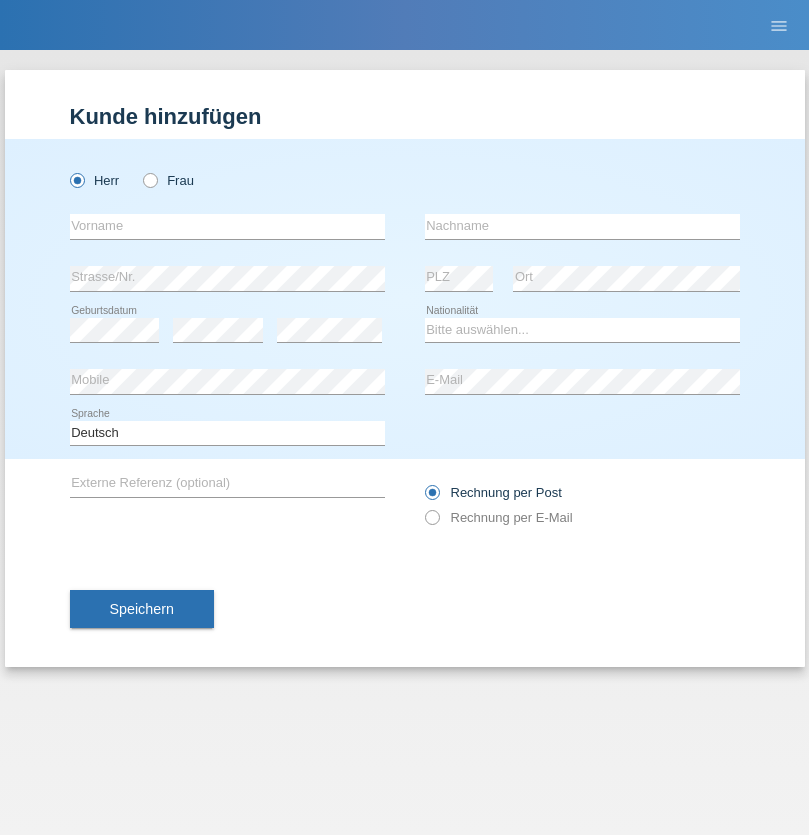 scroll, scrollTop: 0, scrollLeft: 0, axis: both 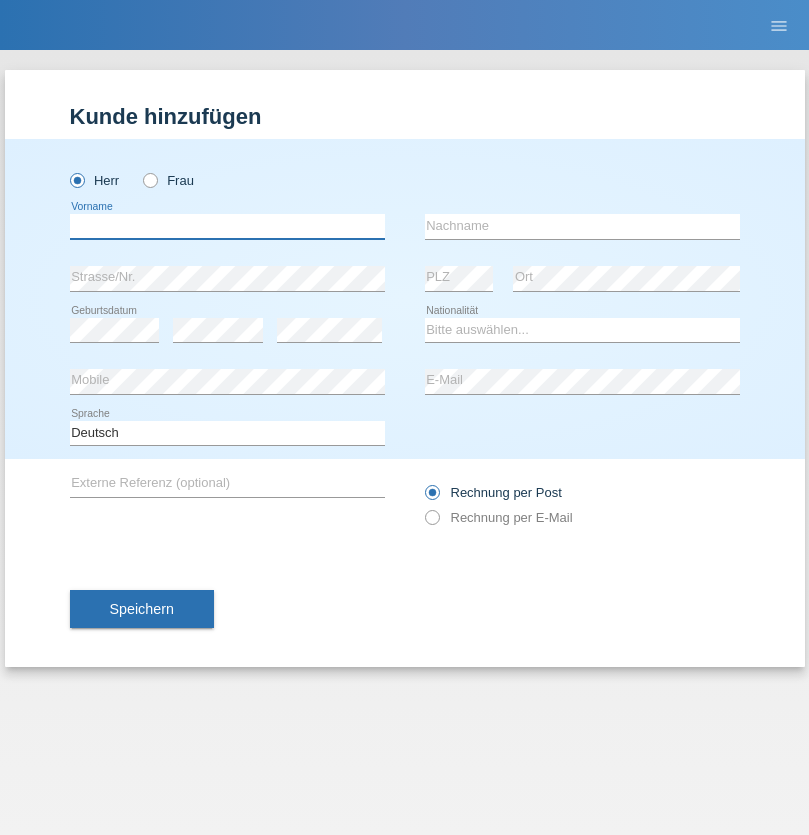 click at bounding box center (227, 226) 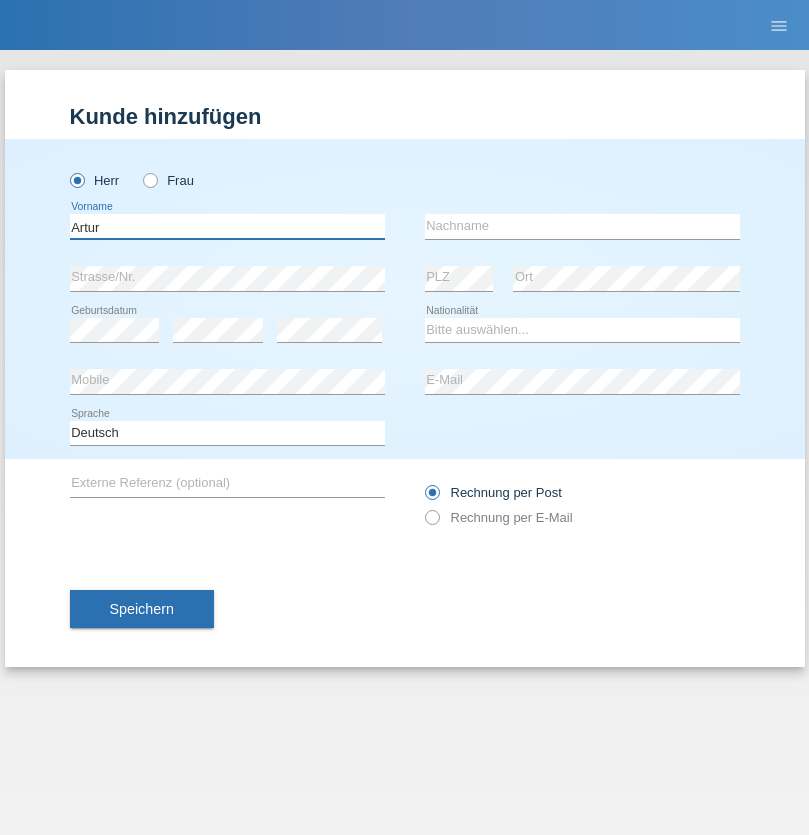 type on "Artur" 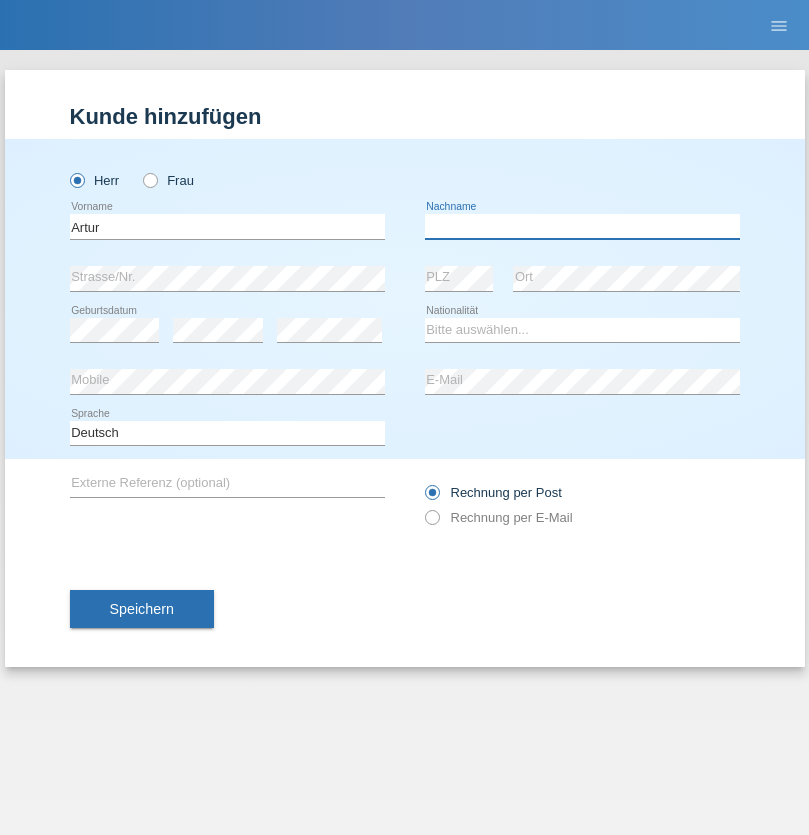click at bounding box center (582, 226) 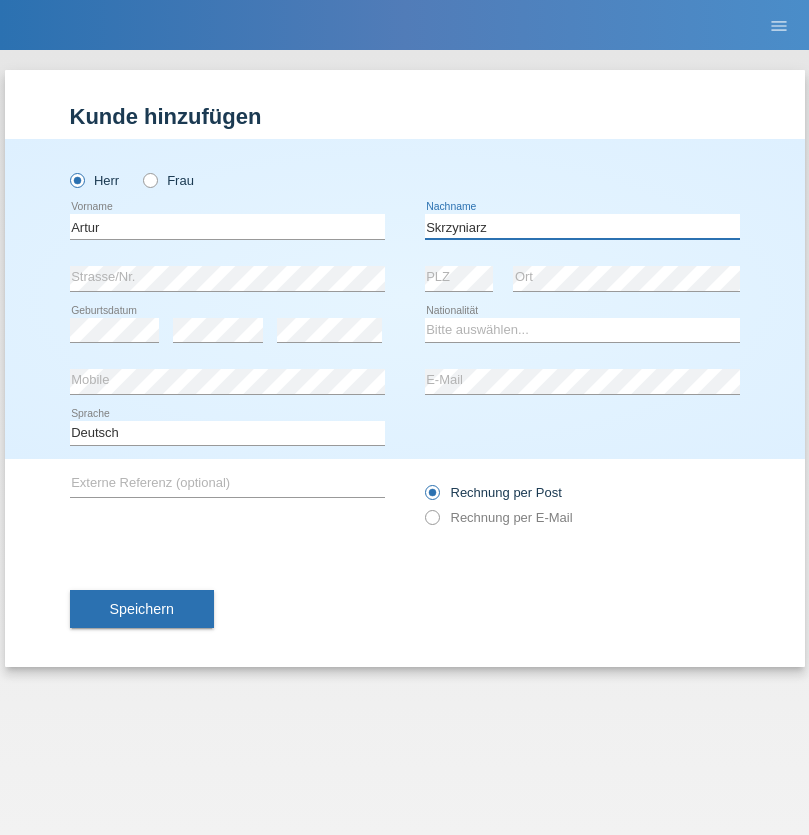 type on "Skrzyniarz" 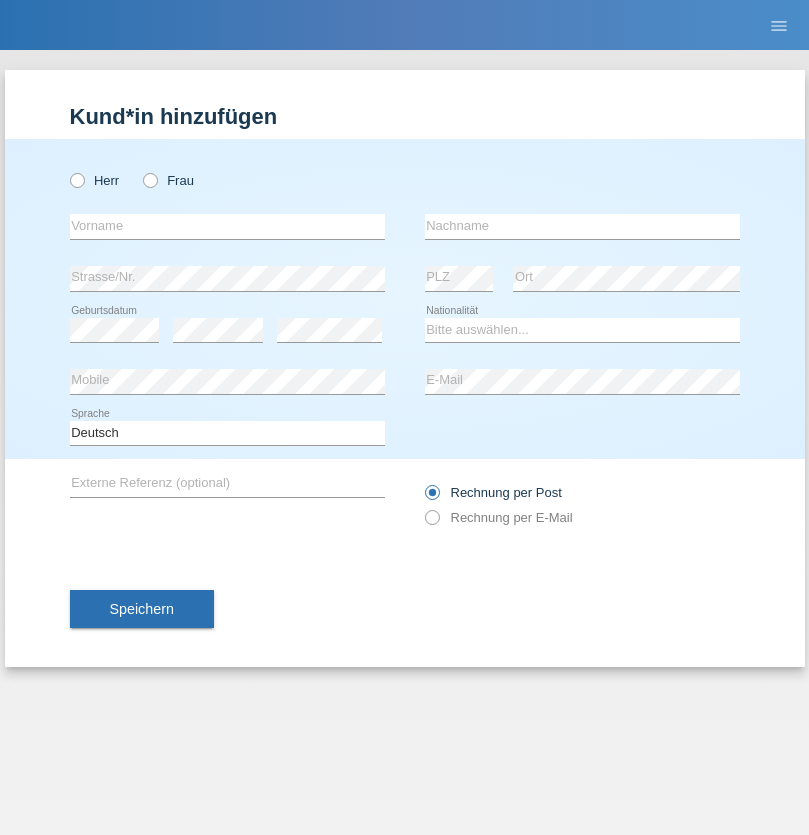 scroll, scrollTop: 0, scrollLeft: 0, axis: both 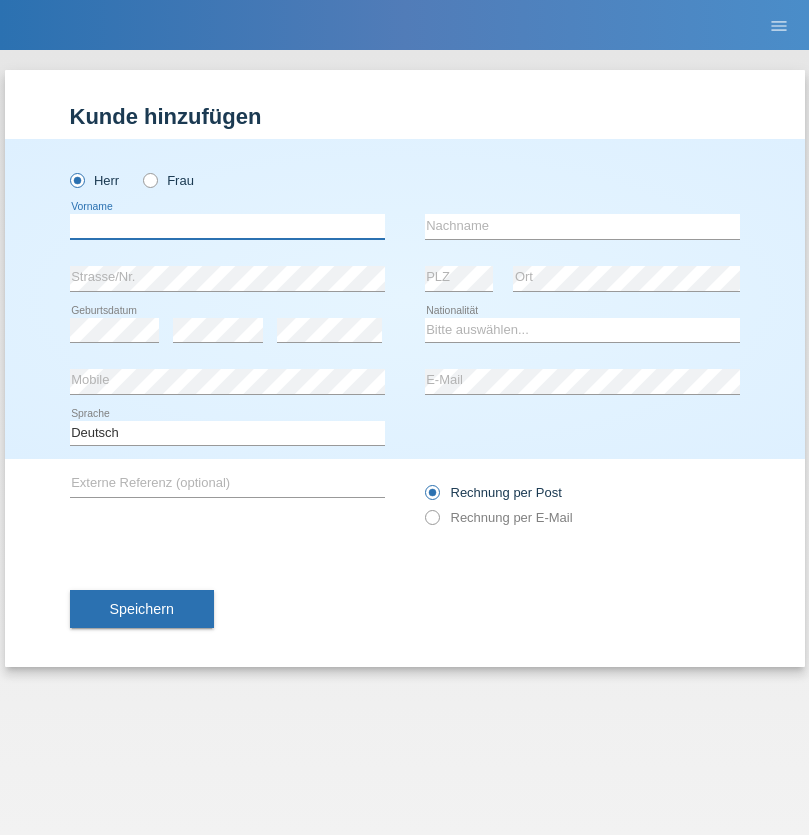 click at bounding box center (227, 226) 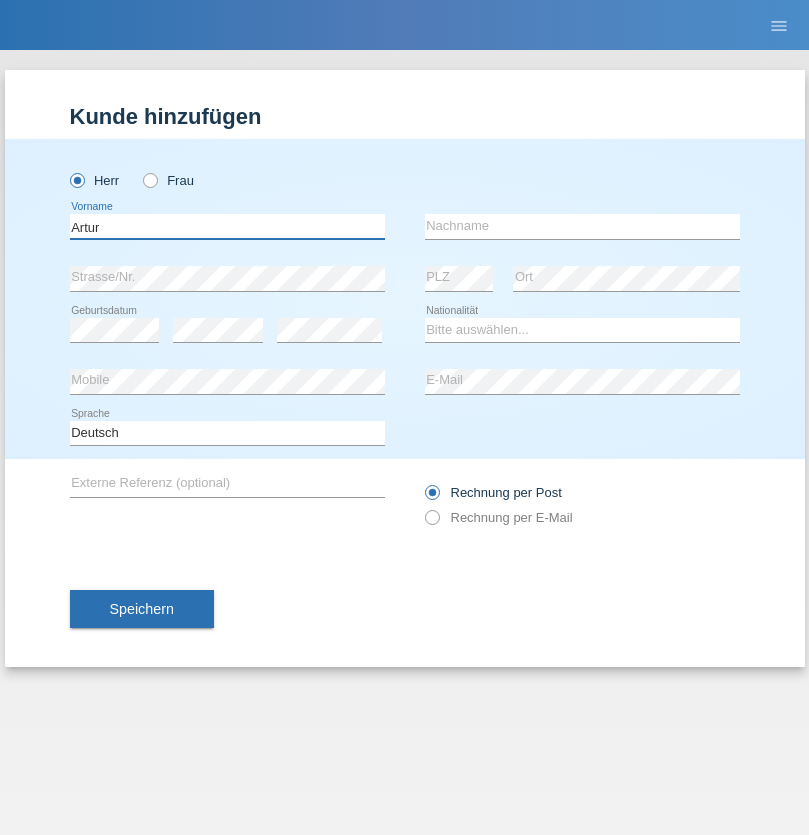 type on "Artur" 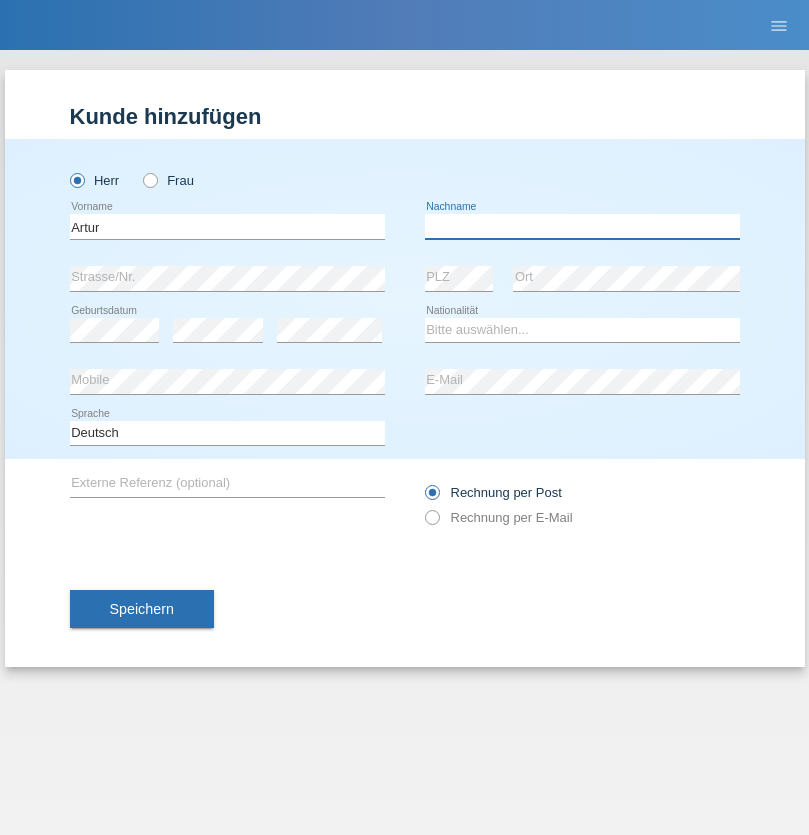 click at bounding box center (582, 226) 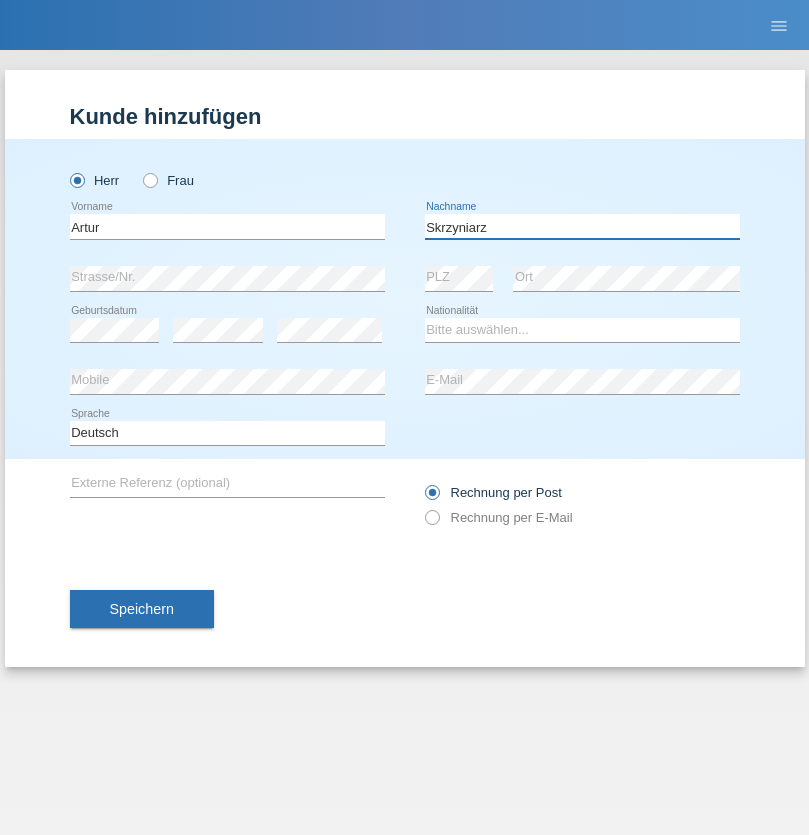 type on "Skrzyniarz" 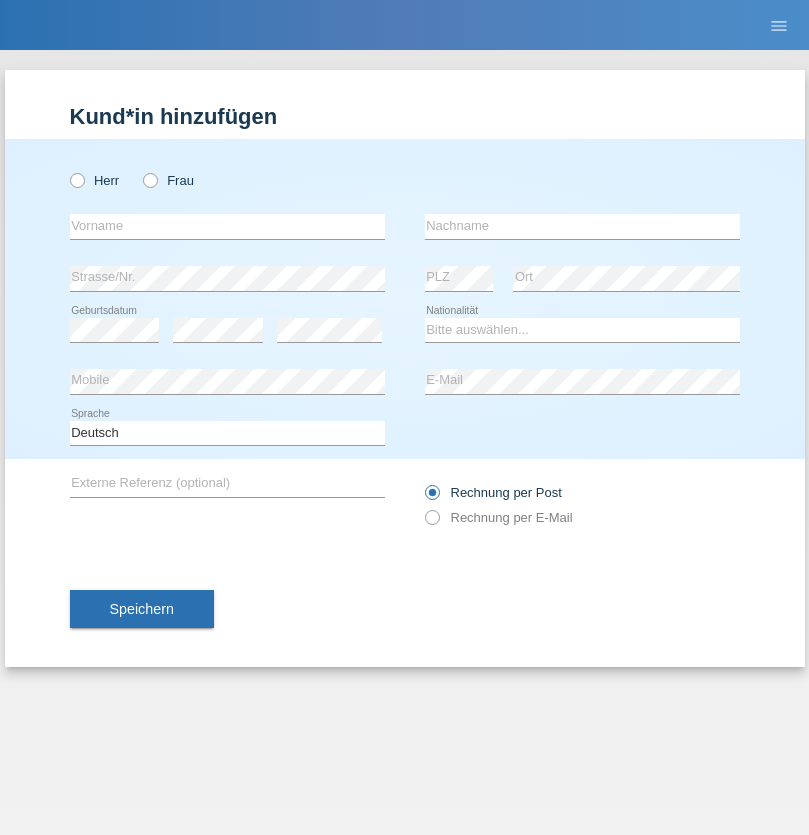 scroll, scrollTop: 0, scrollLeft: 0, axis: both 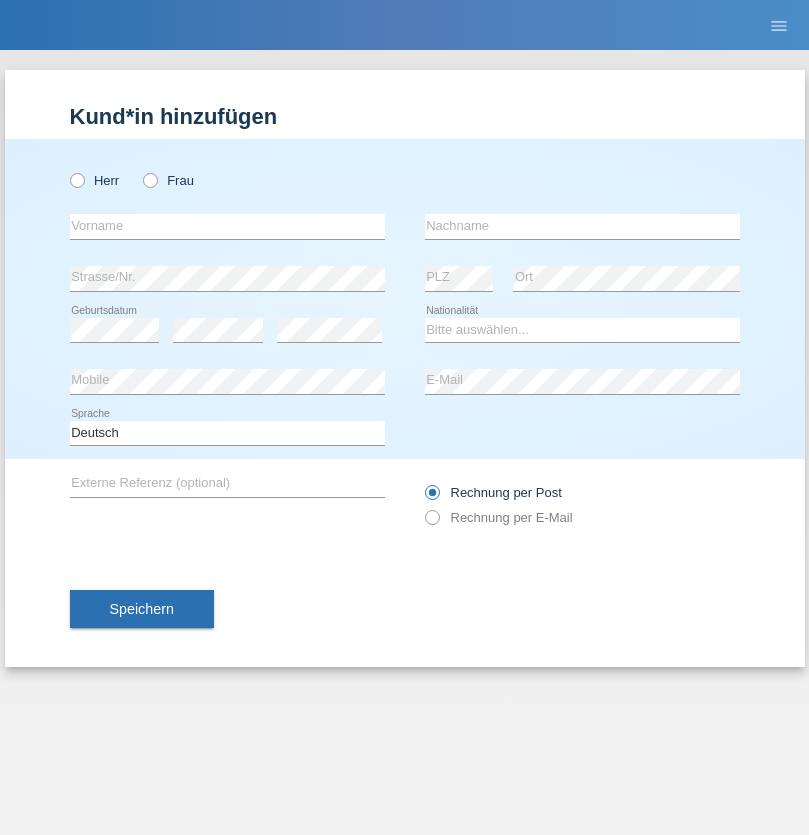 radio on "true" 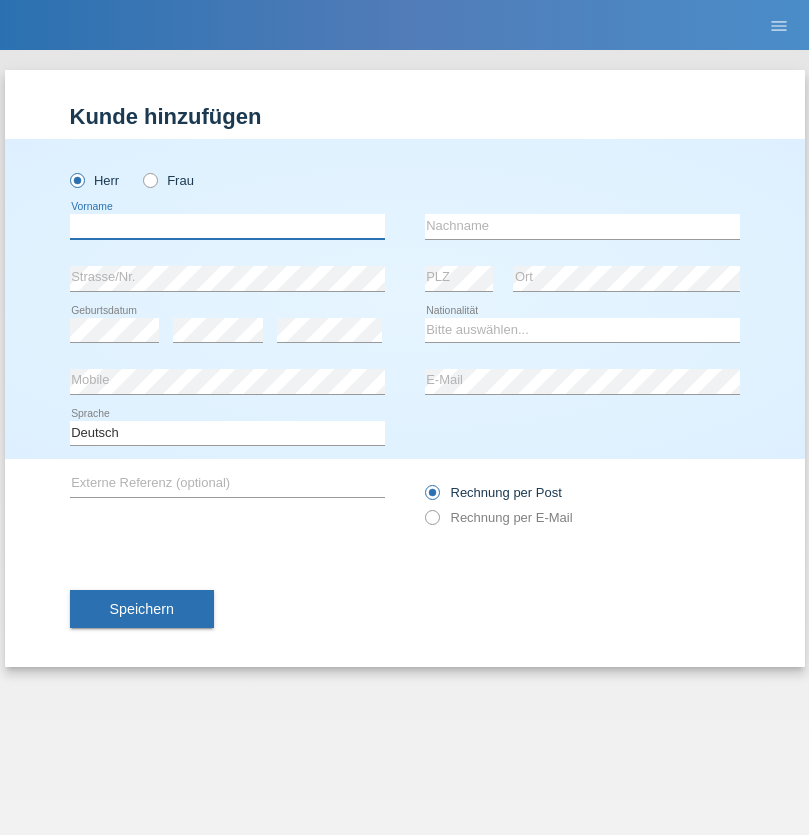 click at bounding box center [227, 226] 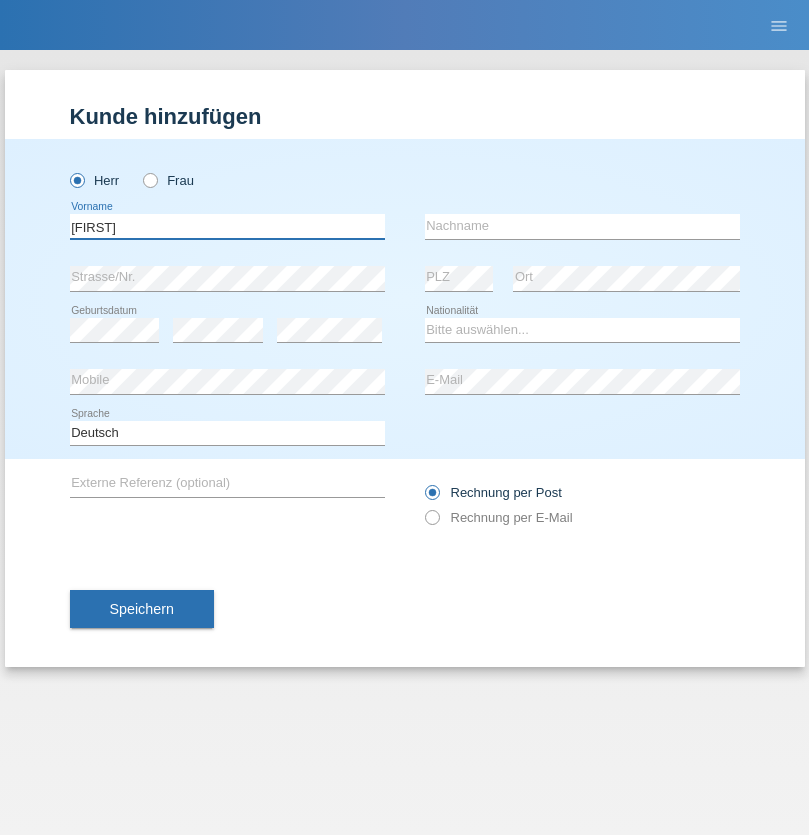 type on "[FIRST]" 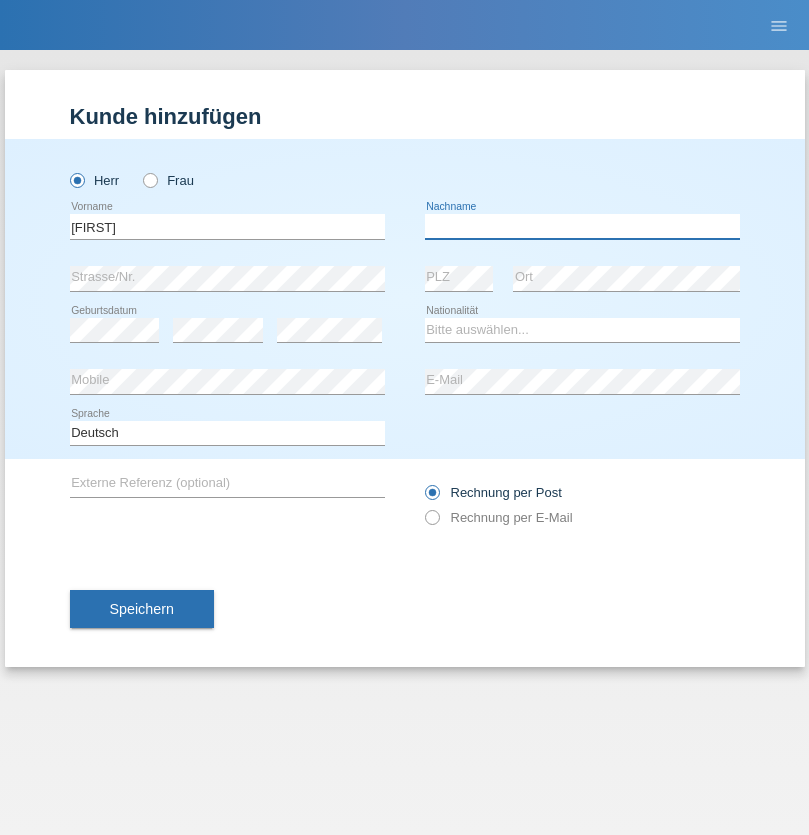 click at bounding box center [582, 226] 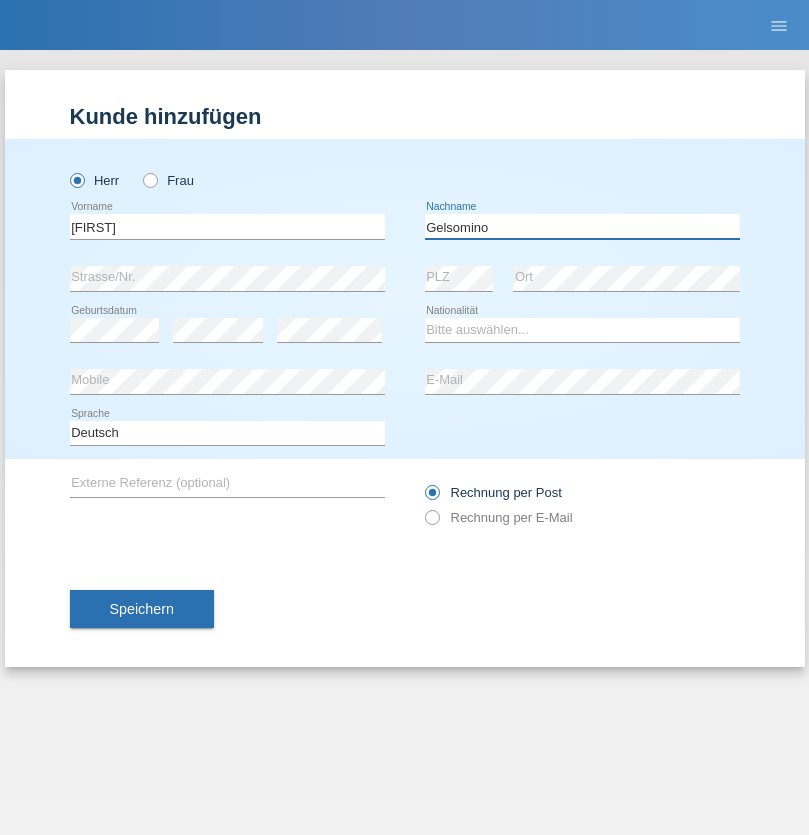 type on "Gelsomino" 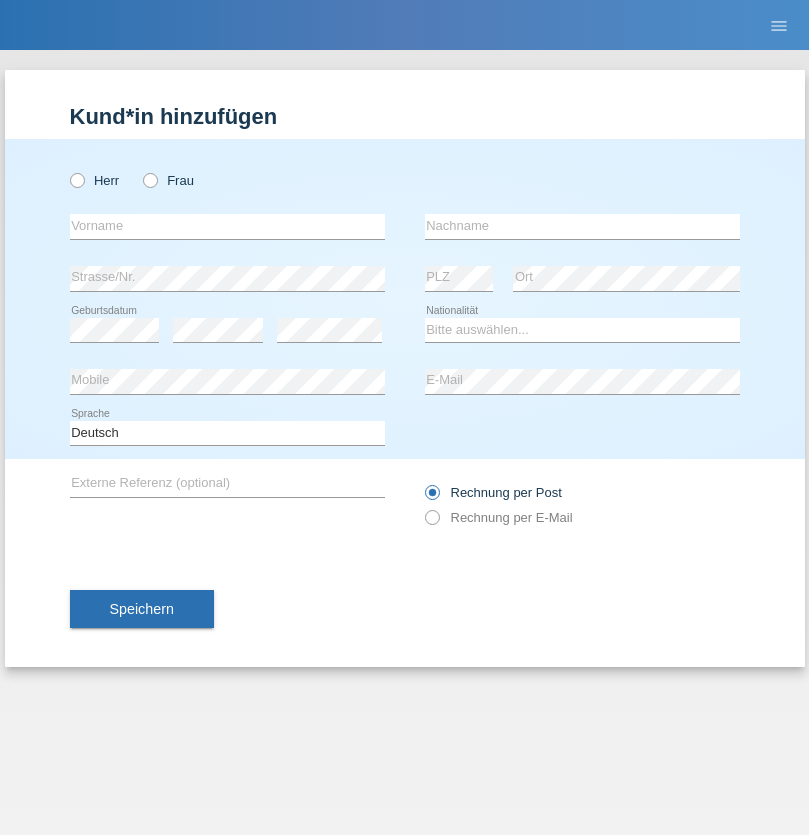 scroll, scrollTop: 0, scrollLeft: 0, axis: both 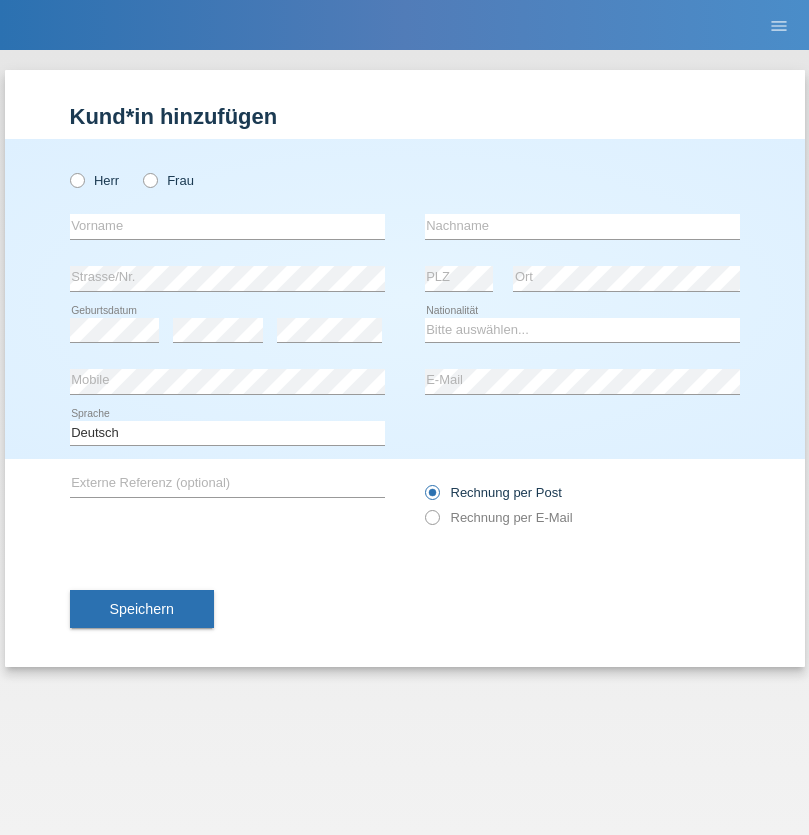 radio on "true" 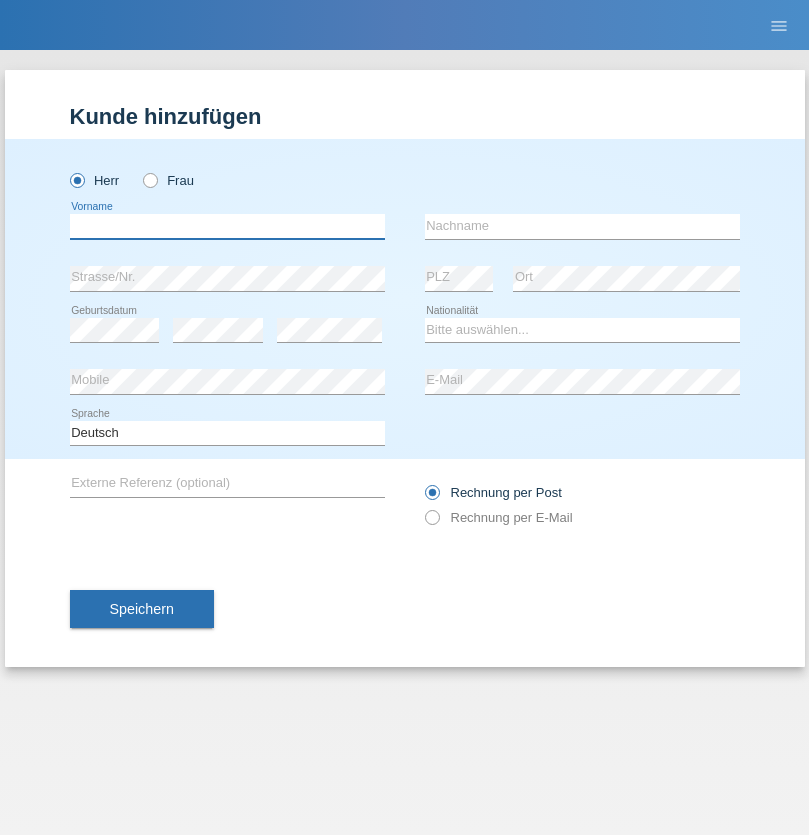 click at bounding box center (227, 226) 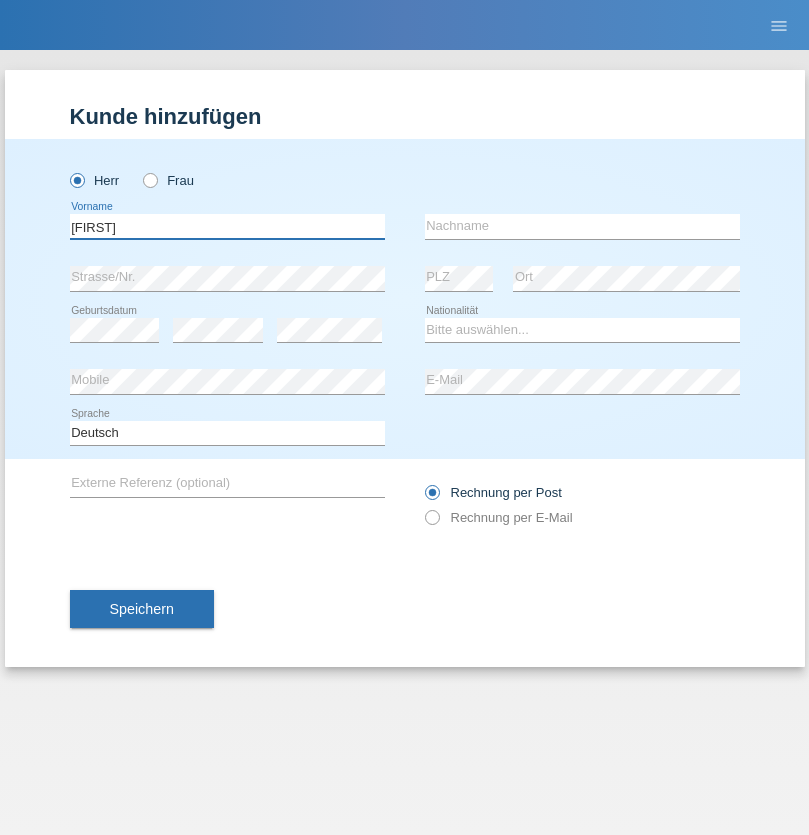 type on "Baran" 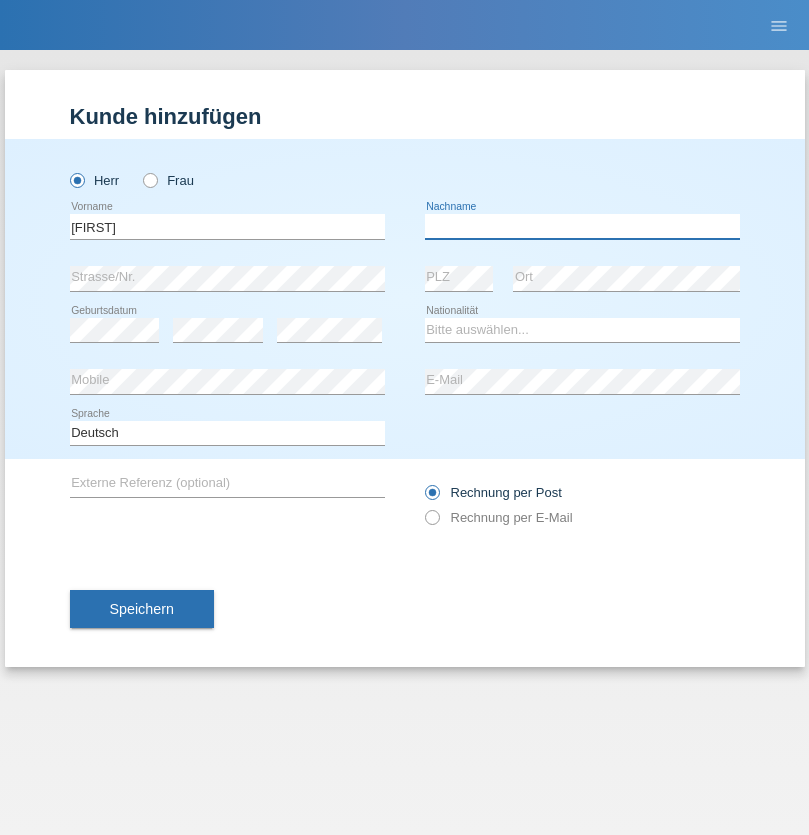 click at bounding box center [582, 226] 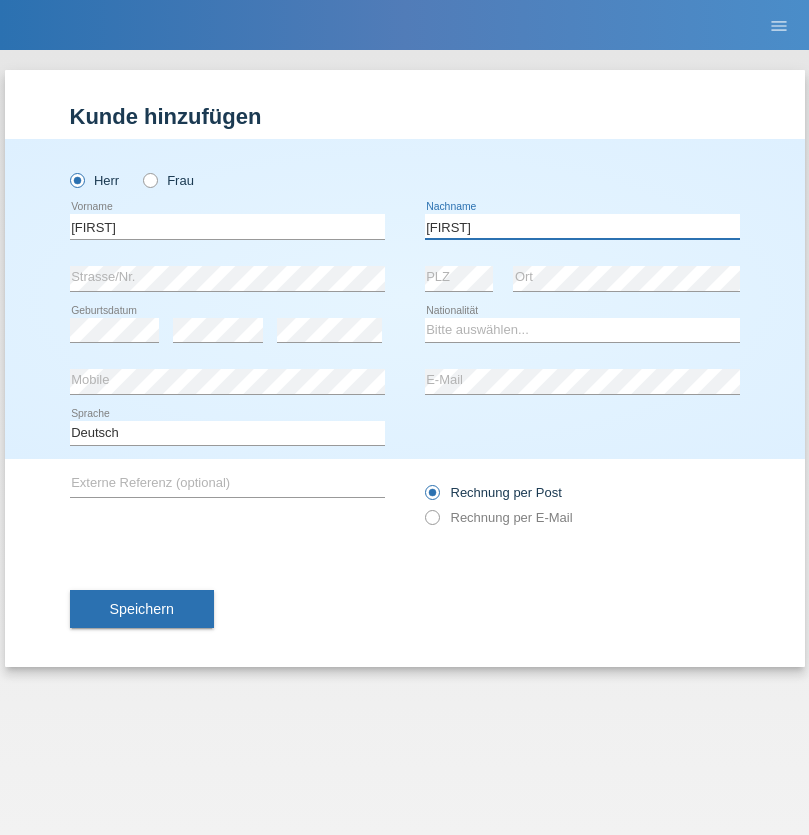 type on "Ayaz" 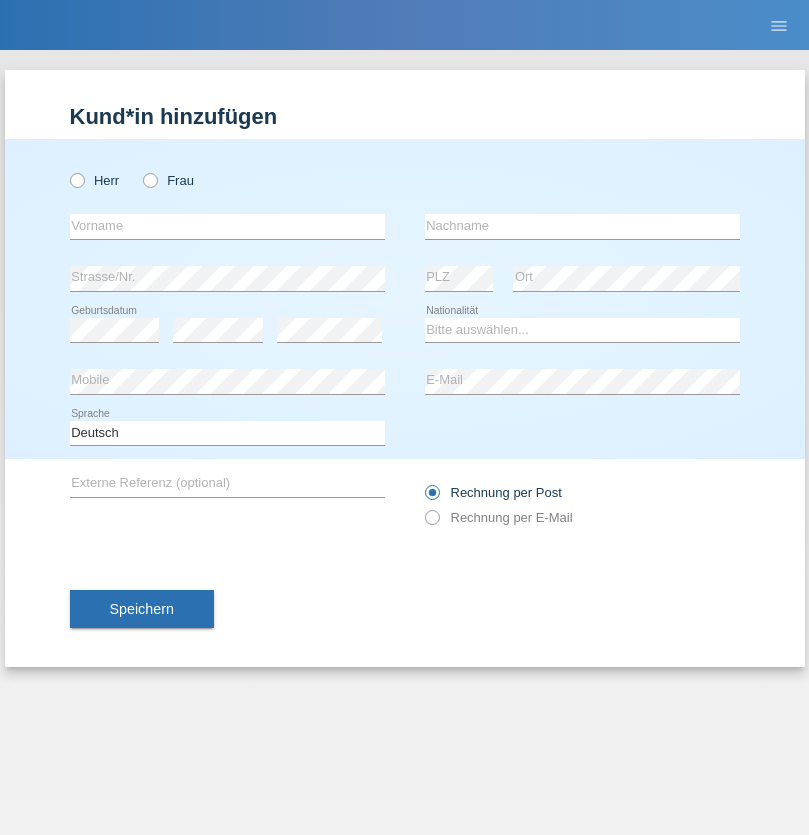 scroll, scrollTop: 0, scrollLeft: 0, axis: both 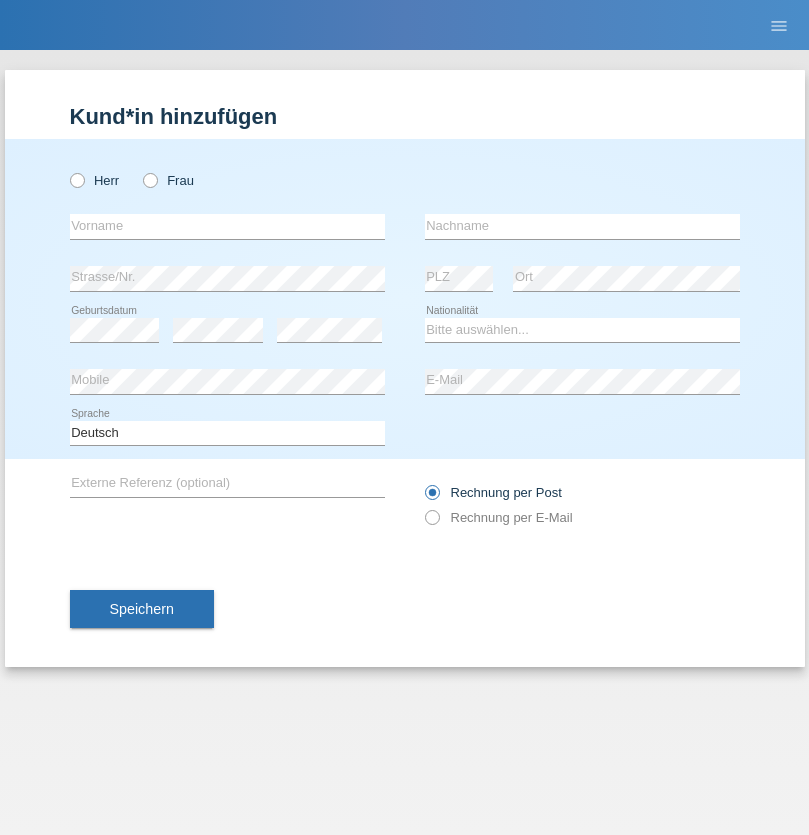 radio on "true" 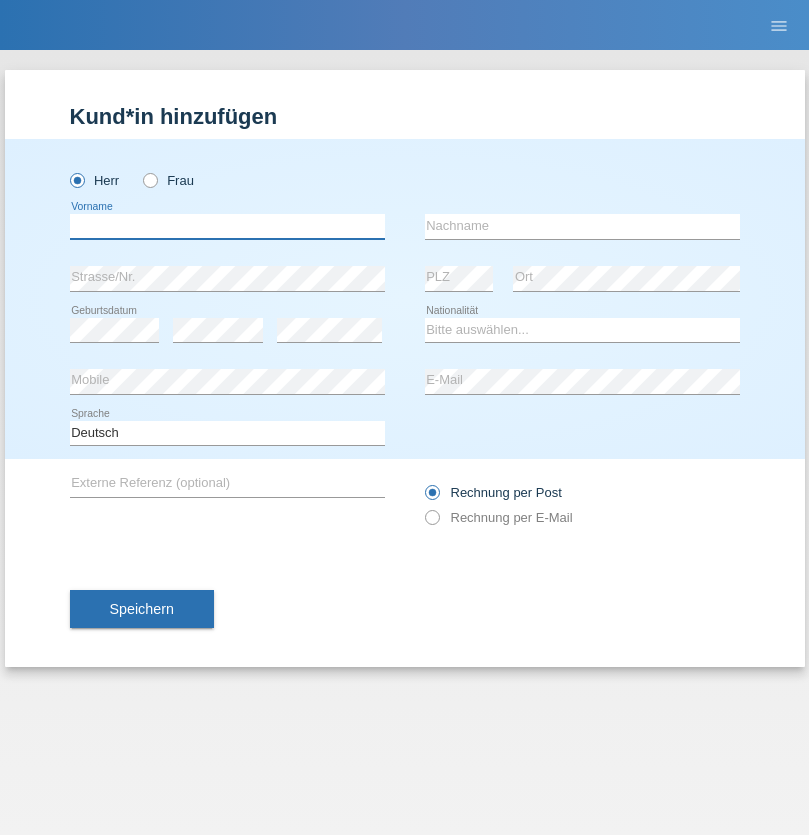click at bounding box center [227, 226] 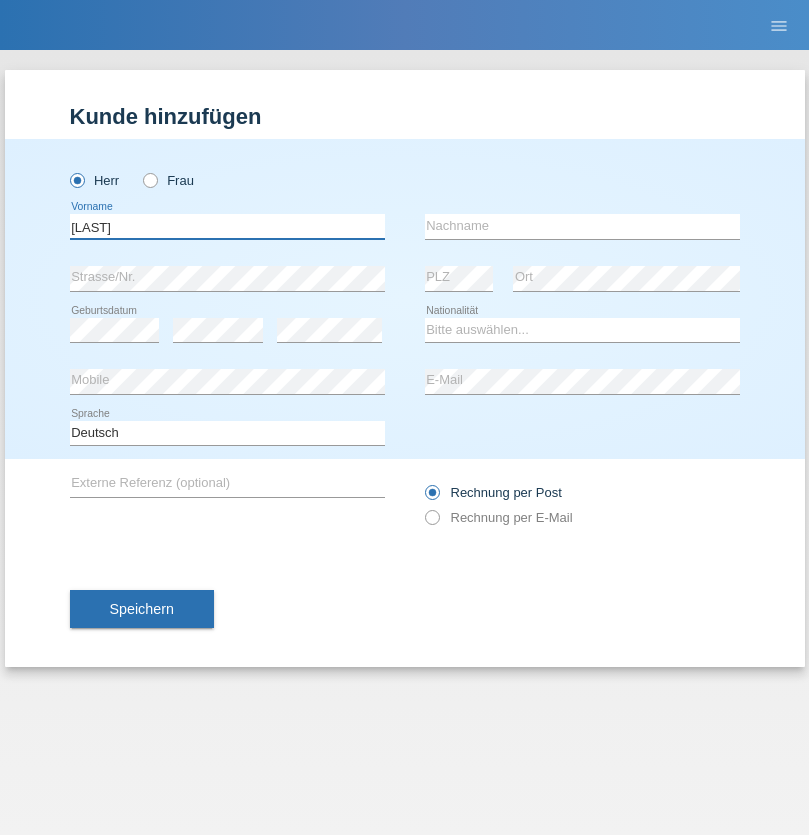 type on "Baran" 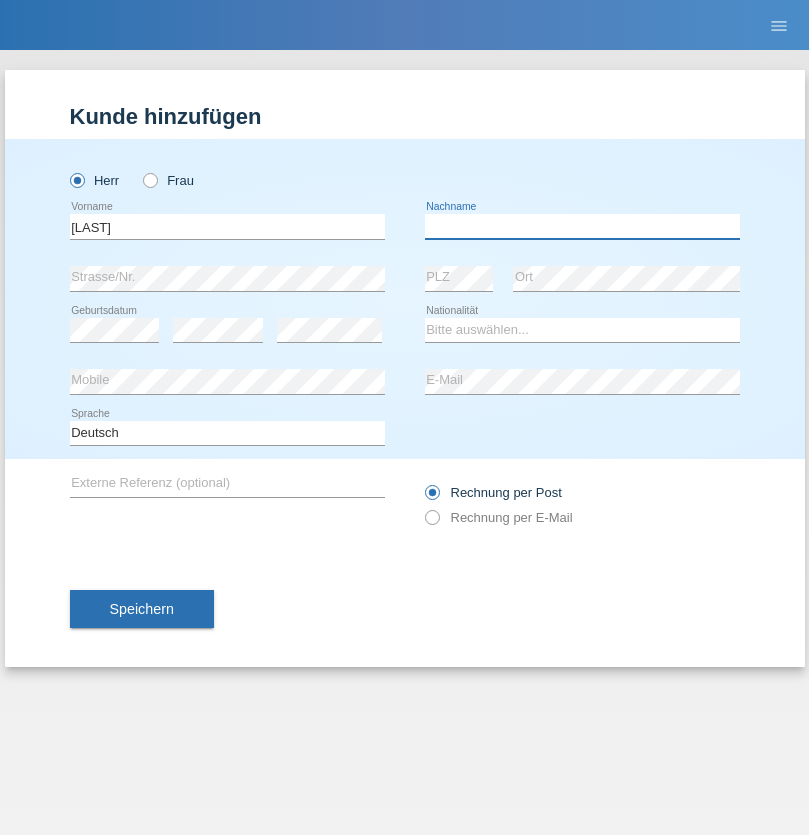 click at bounding box center [582, 226] 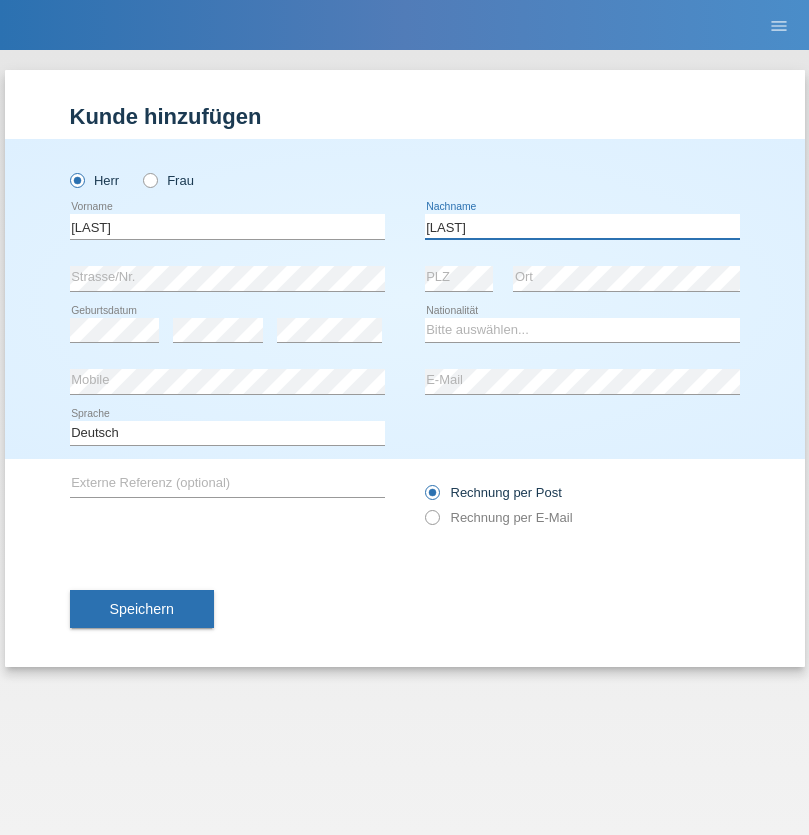 type on "Ayaz" 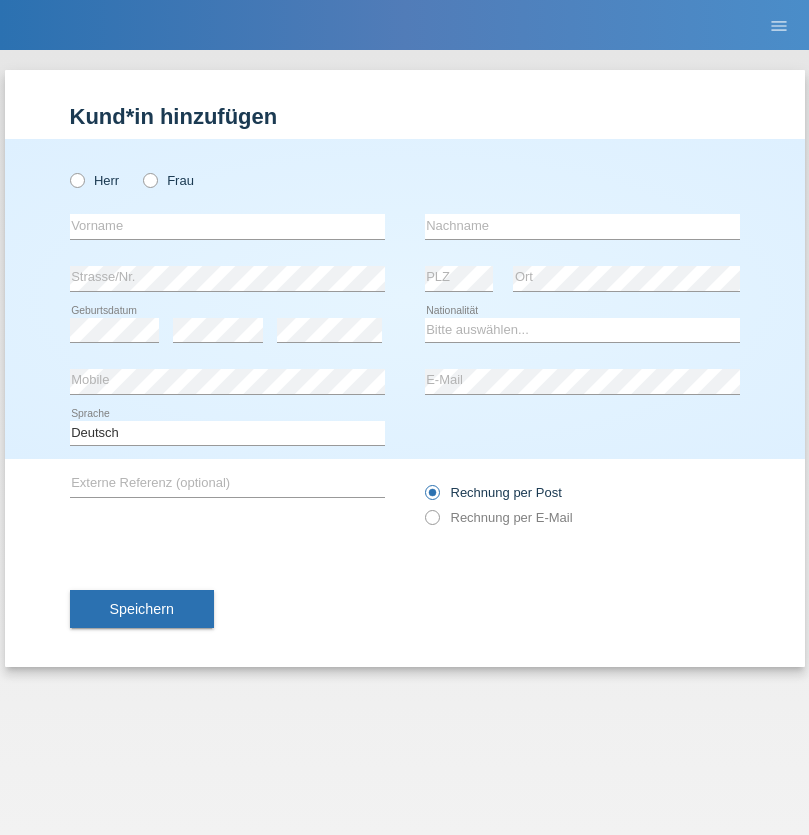 scroll, scrollTop: 0, scrollLeft: 0, axis: both 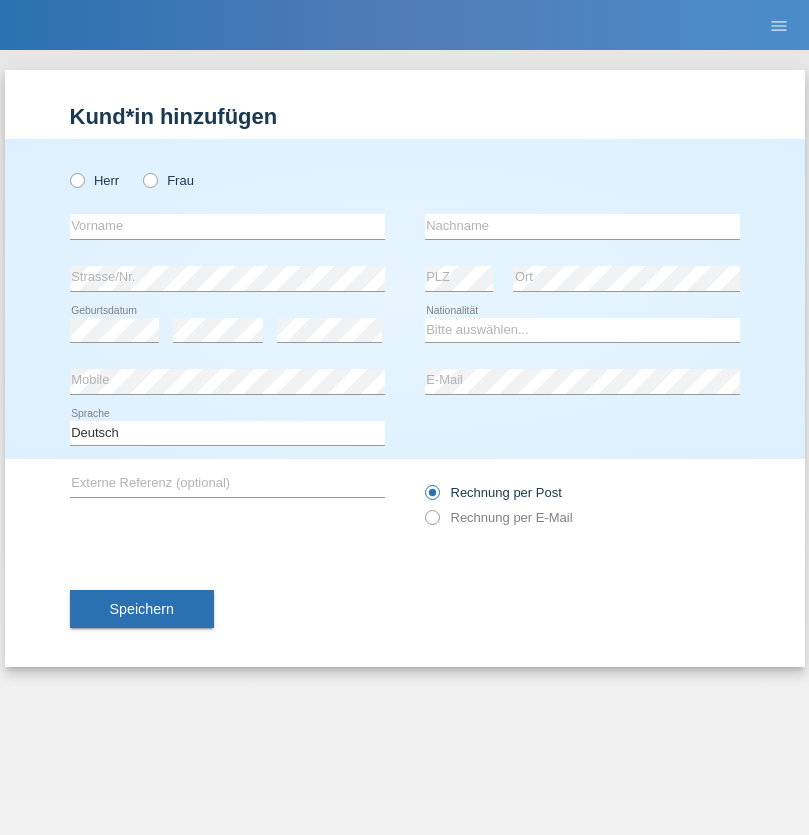 radio on "true" 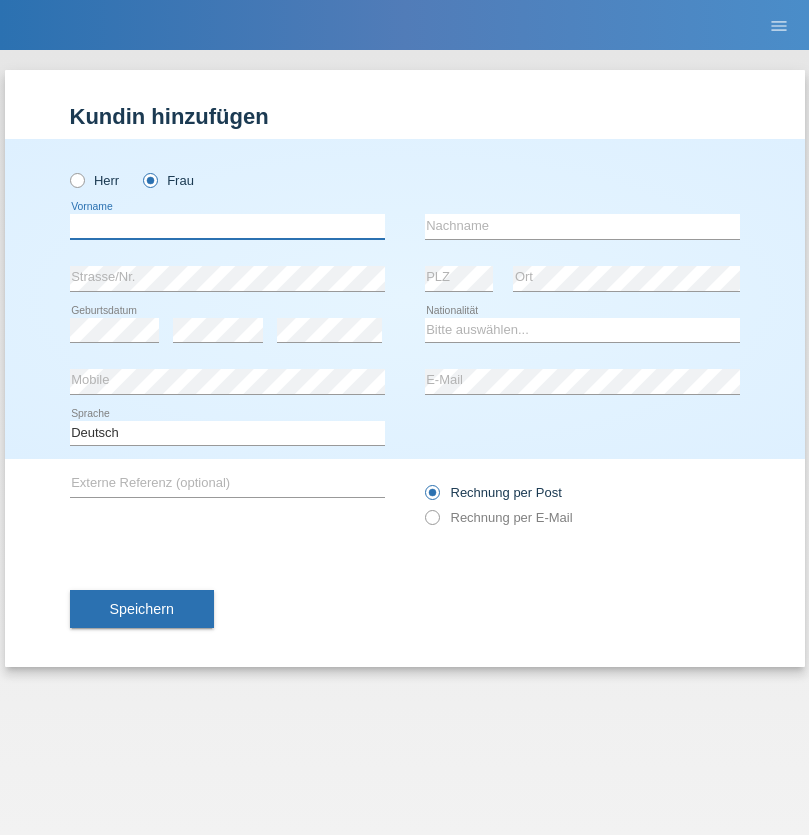 click at bounding box center (227, 226) 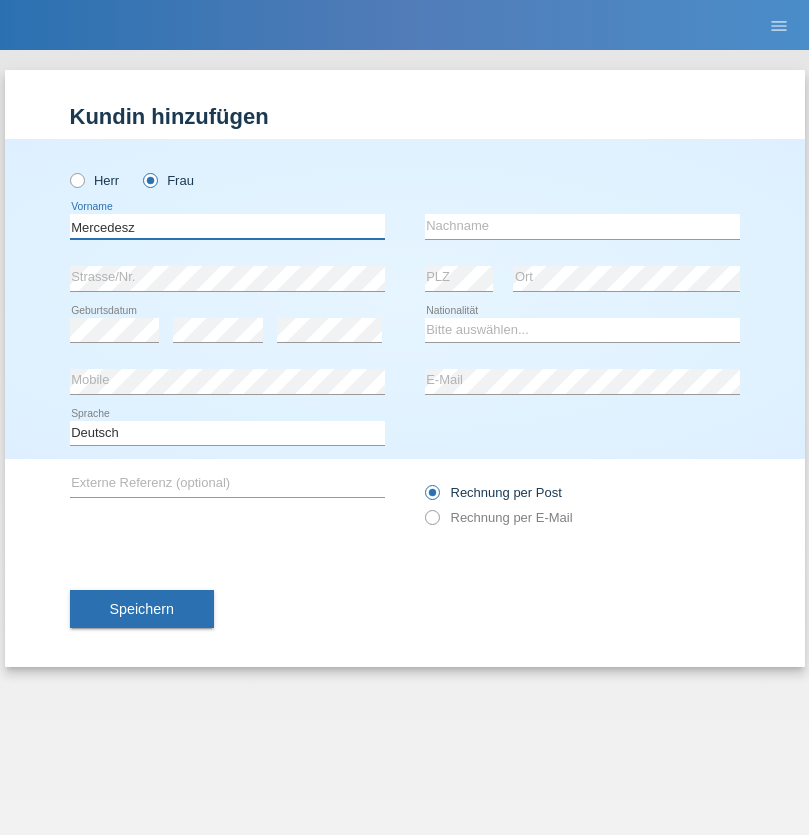 type on "Mercedesz" 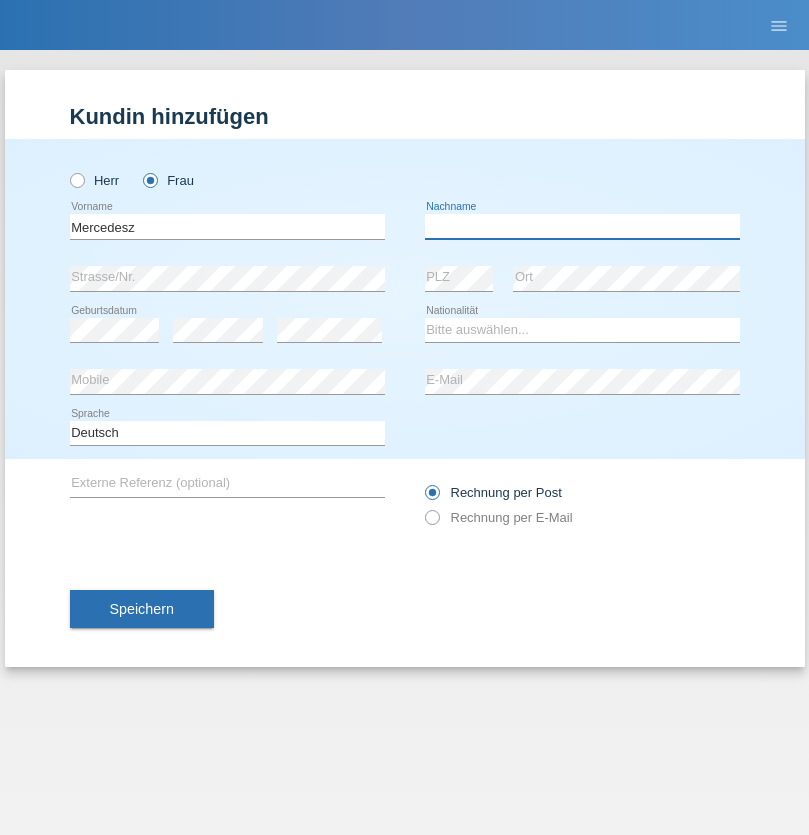 click at bounding box center [582, 226] 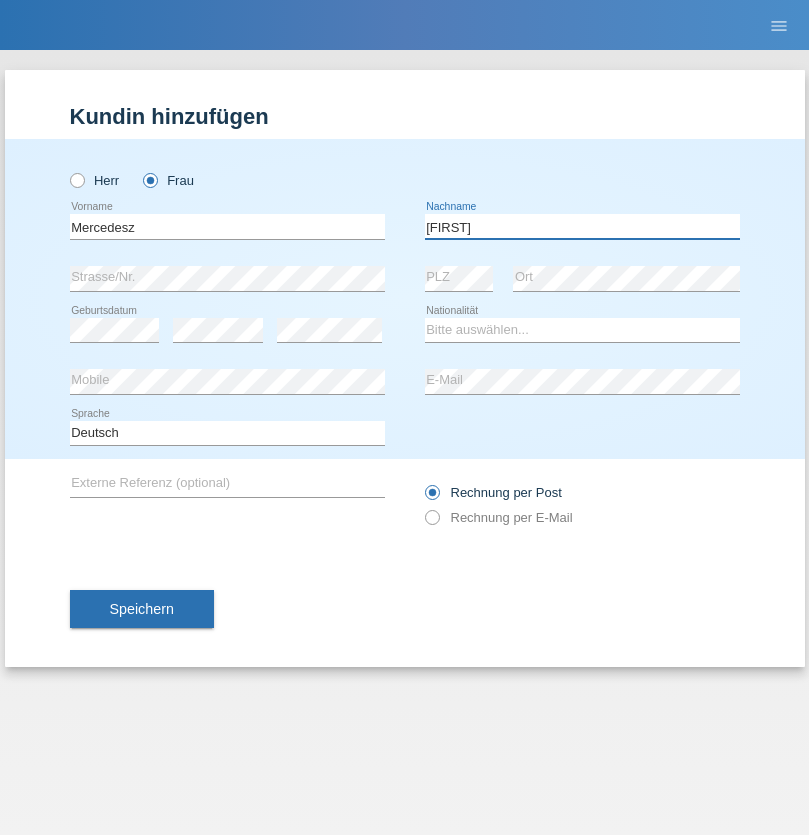 type on "Maria" 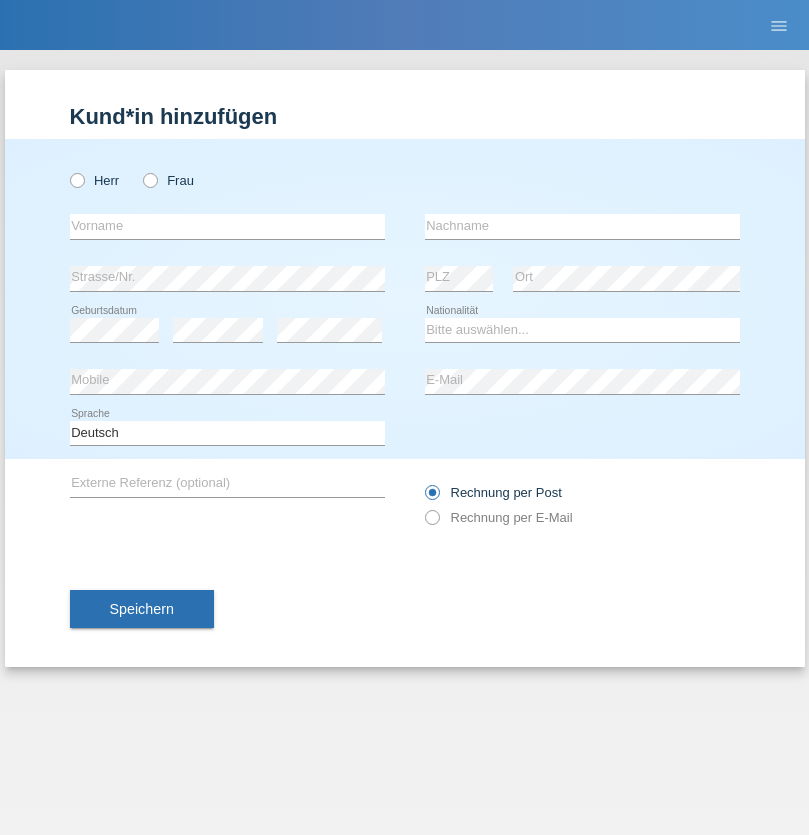 scroll, scrollTop: 0, scrollLeft: 0, axis: both 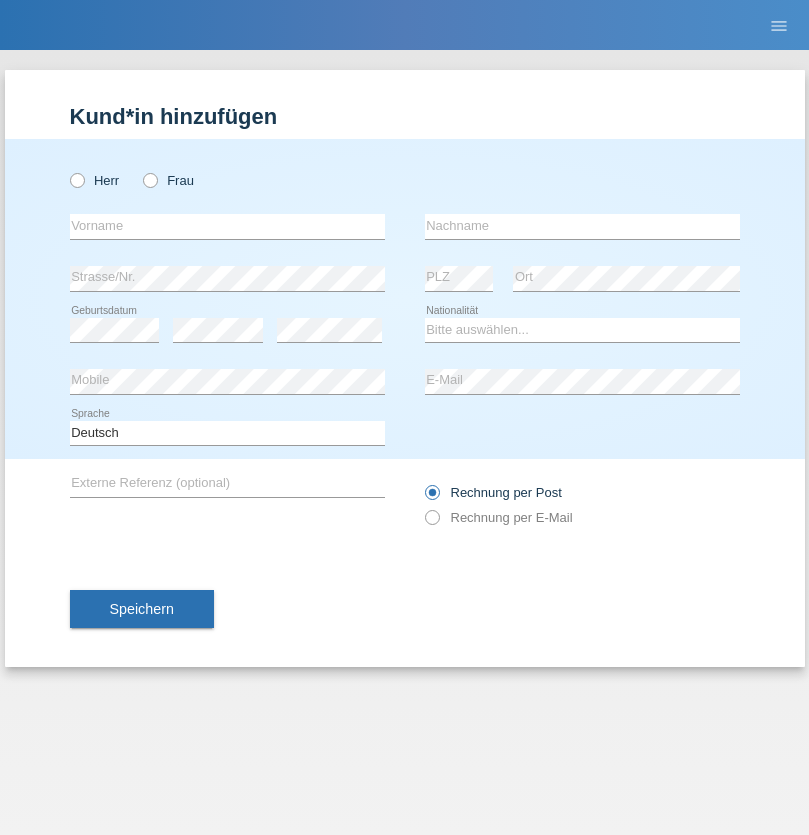 radio on "true" 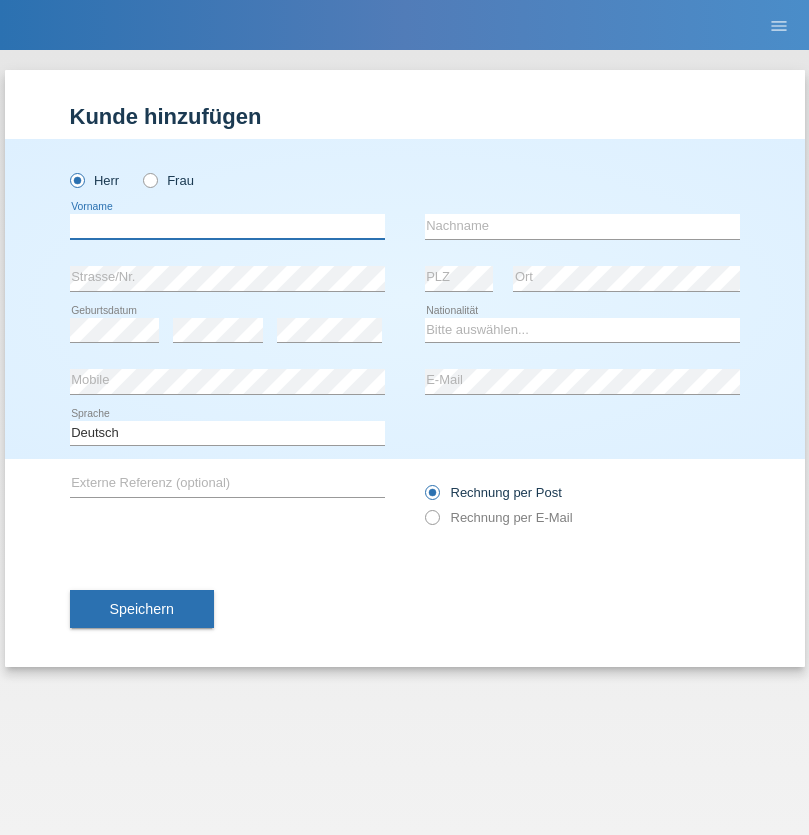 click at bounding box center (227, 226) 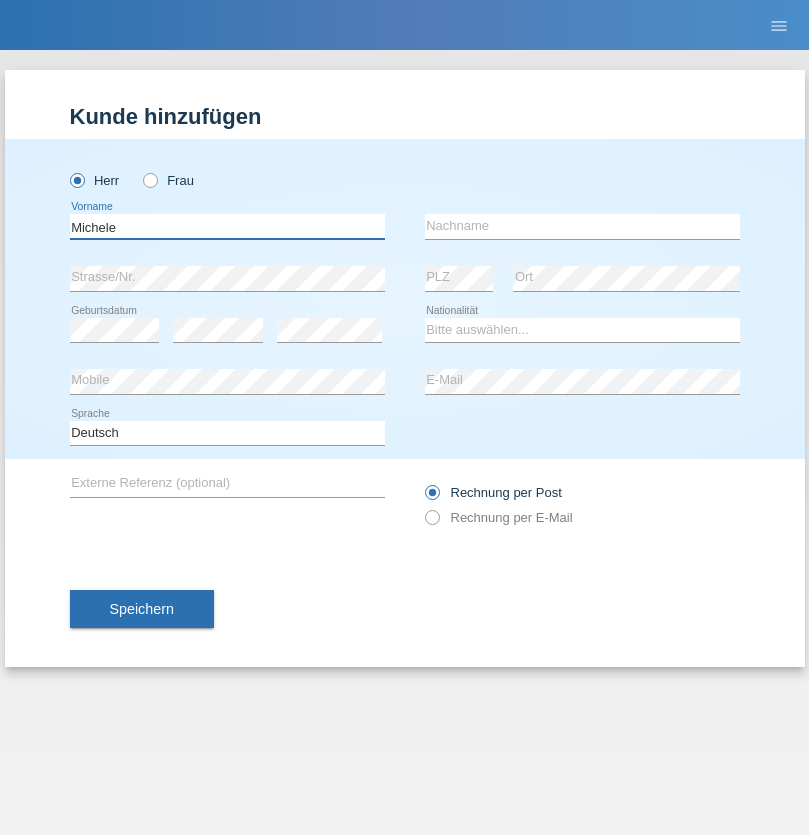 type on "Michele" 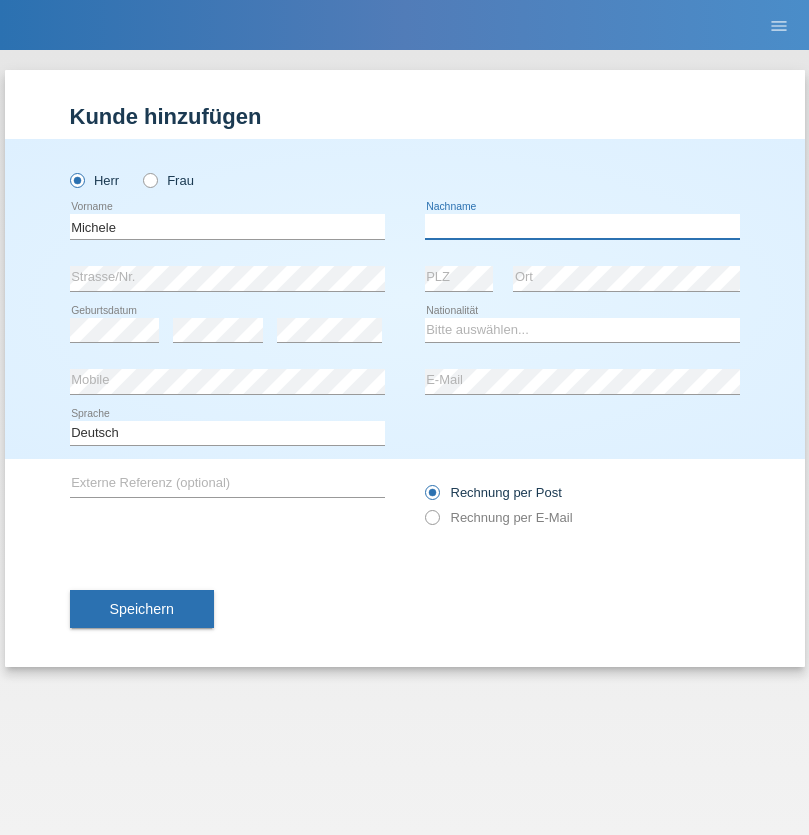 click at bounding box center [582, 226] 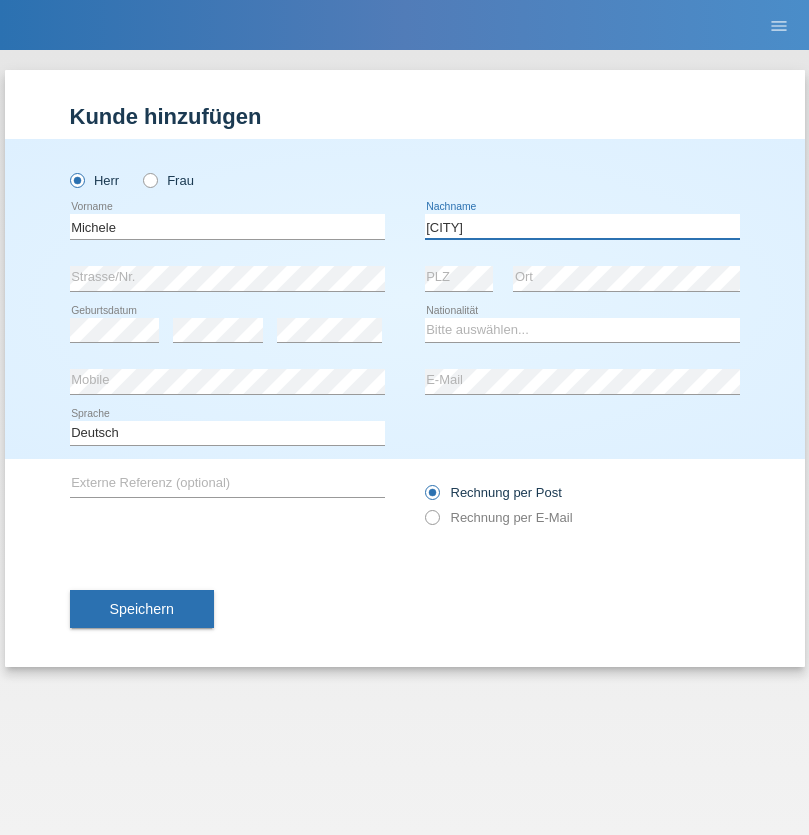 type on "[CITY]" 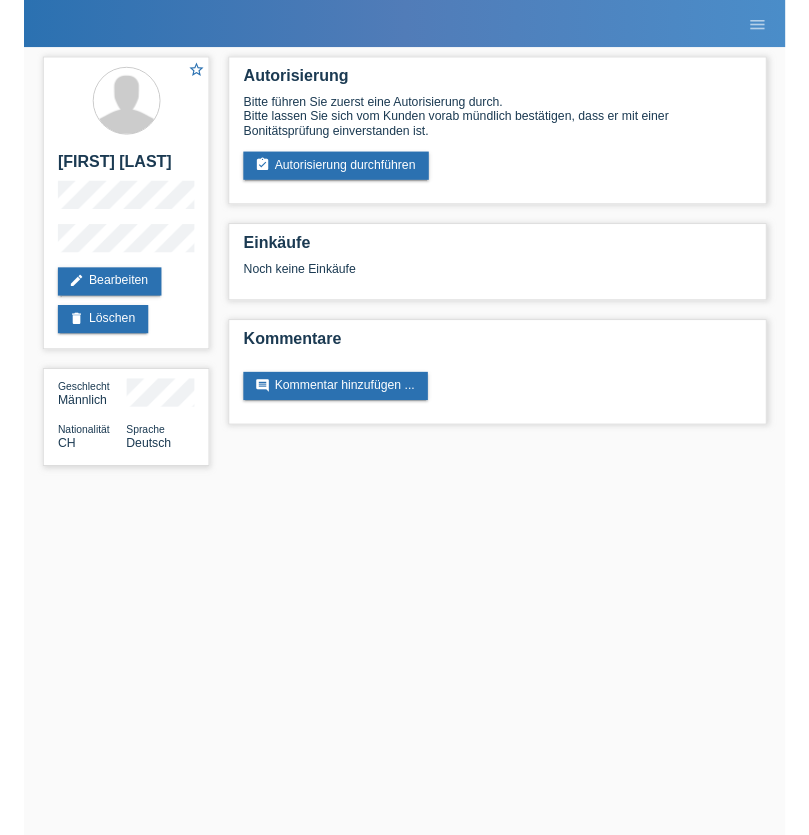 scroll, scrollTop: 0, scrollLeft: 0, axis: both 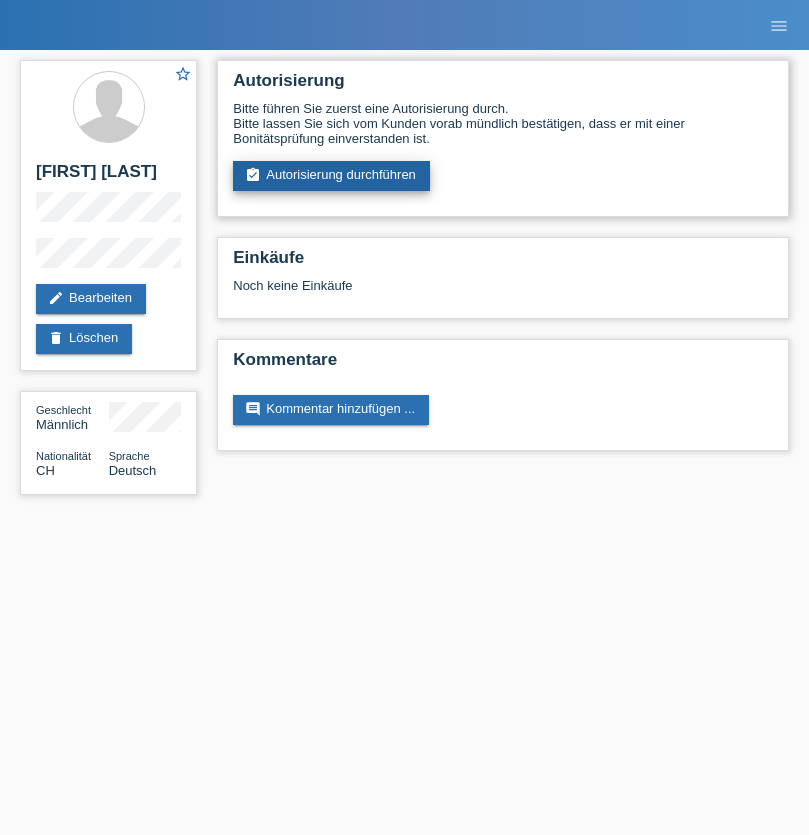click on "assignment_turned_in  Autorisierung durchführen" at bounding box center [331, 176] 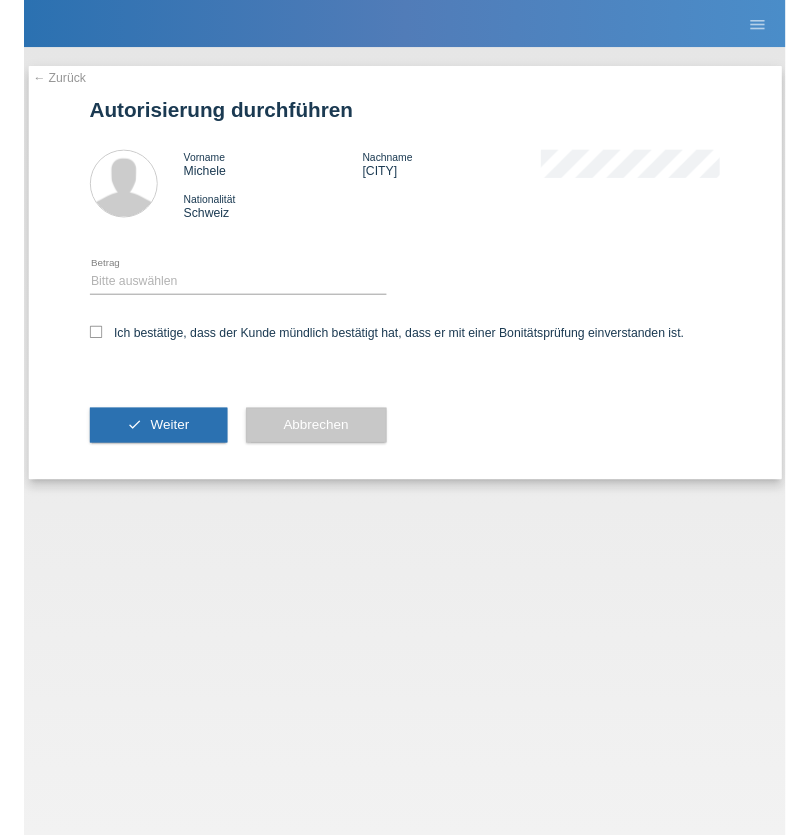 scroll, scrollTop: 0, scrollLeft: 0, axis: both 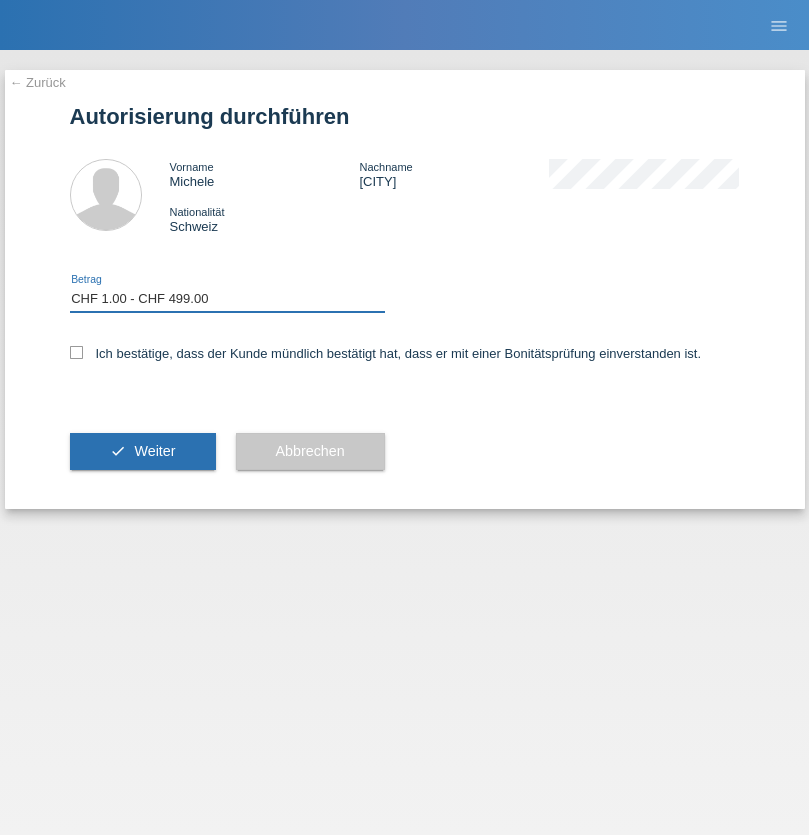 checkbox on "true" 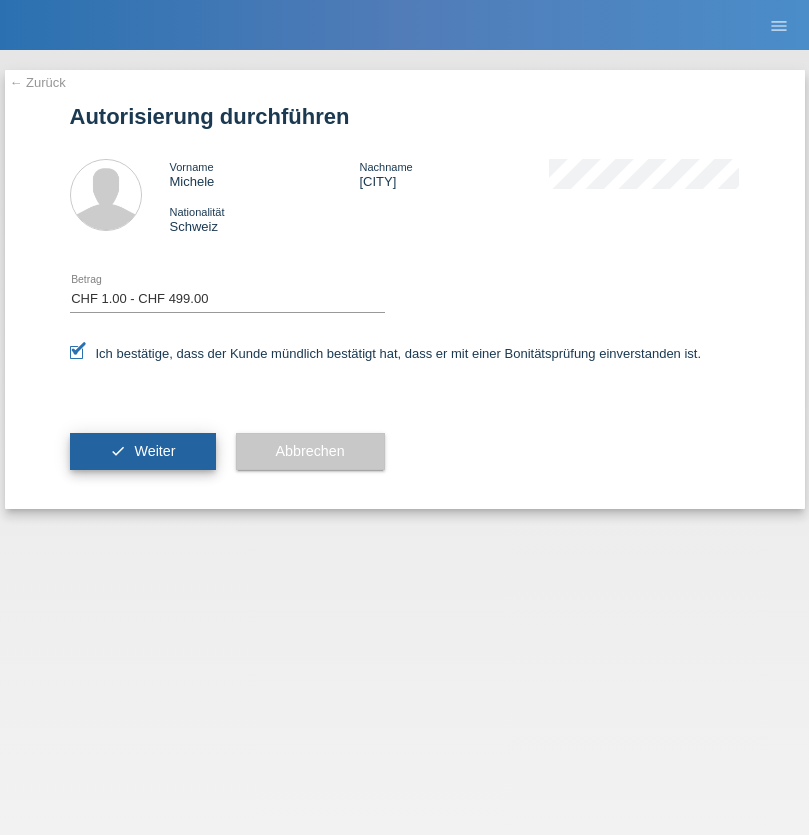 click on "Weiter" at bounding box center [154, 451] 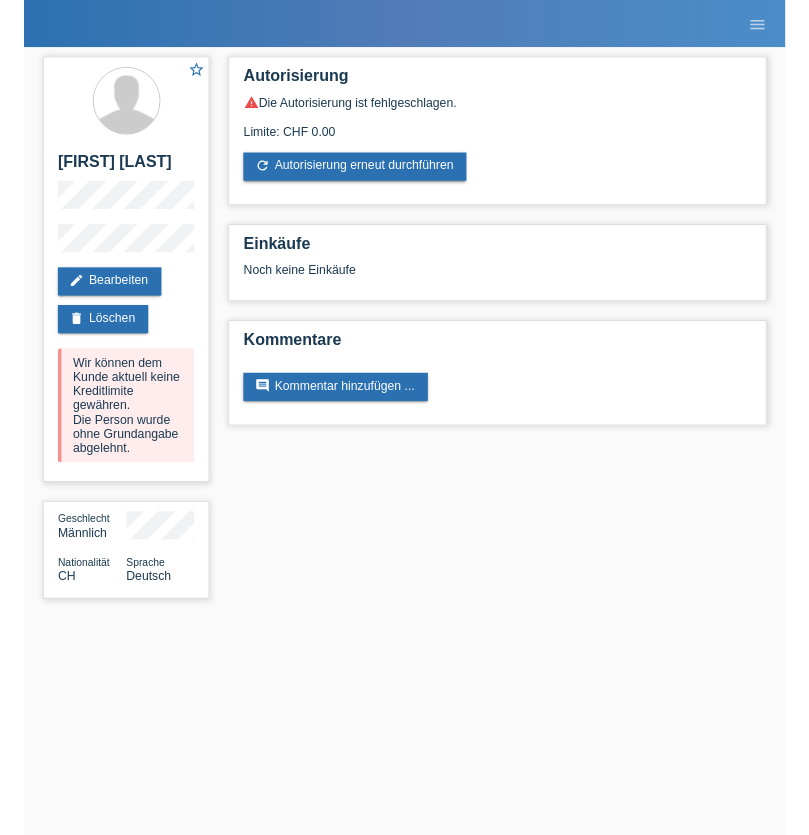 scroll, scrollTop: 0, scrollLeft: 0, axis: both 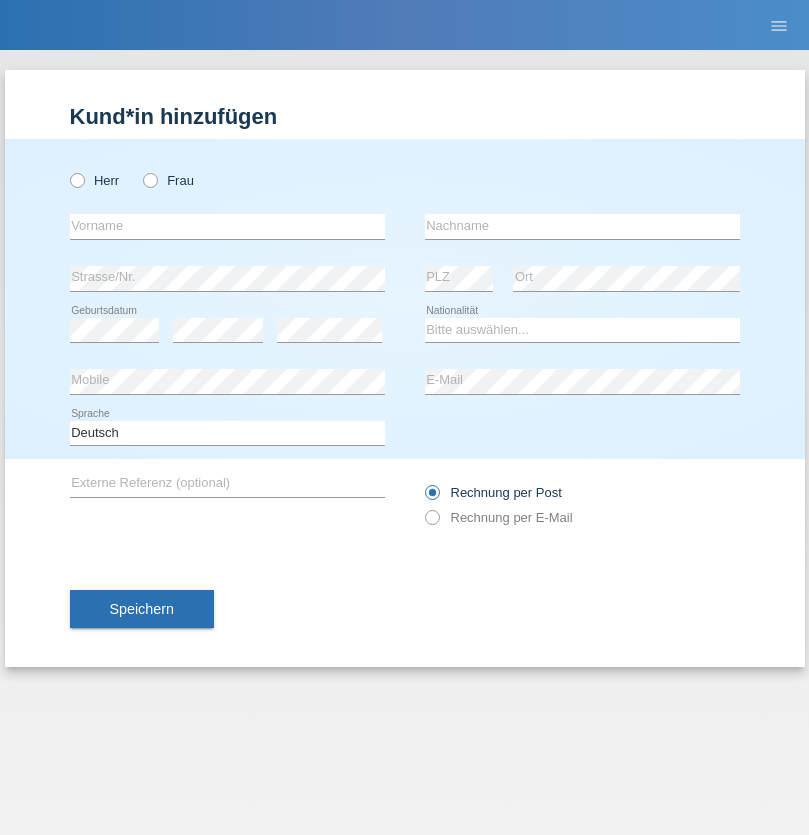 radio on "true" 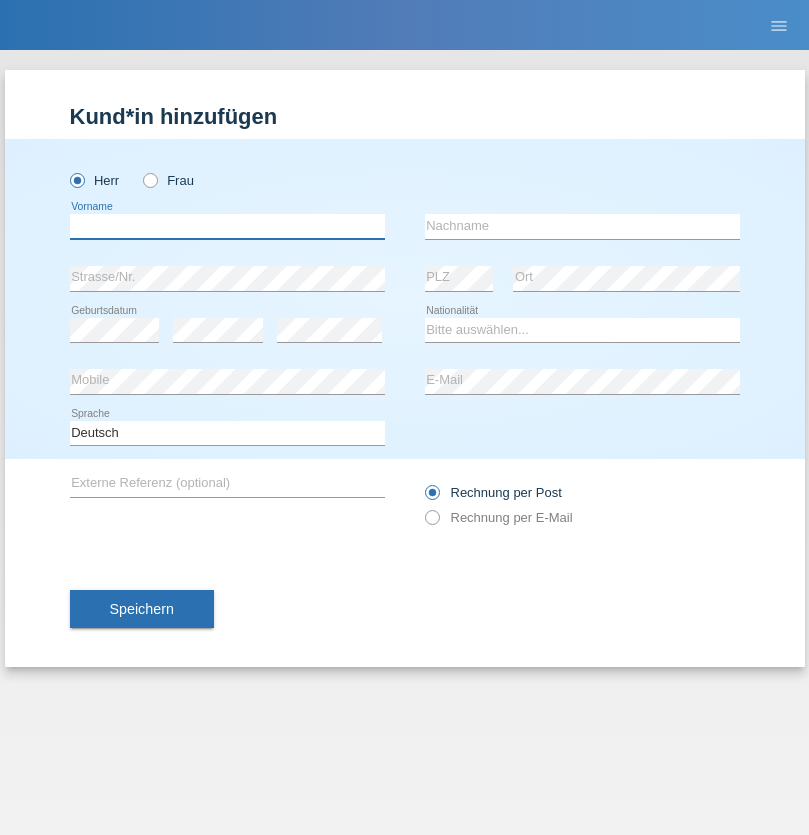 click at bounding box center [227, 226] 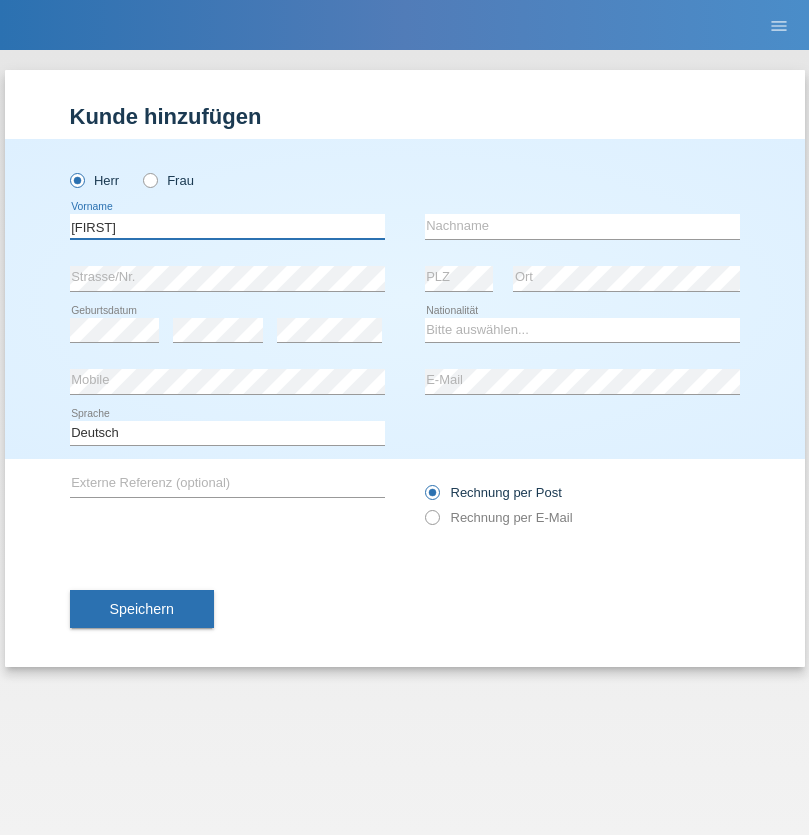type on "Viktor" 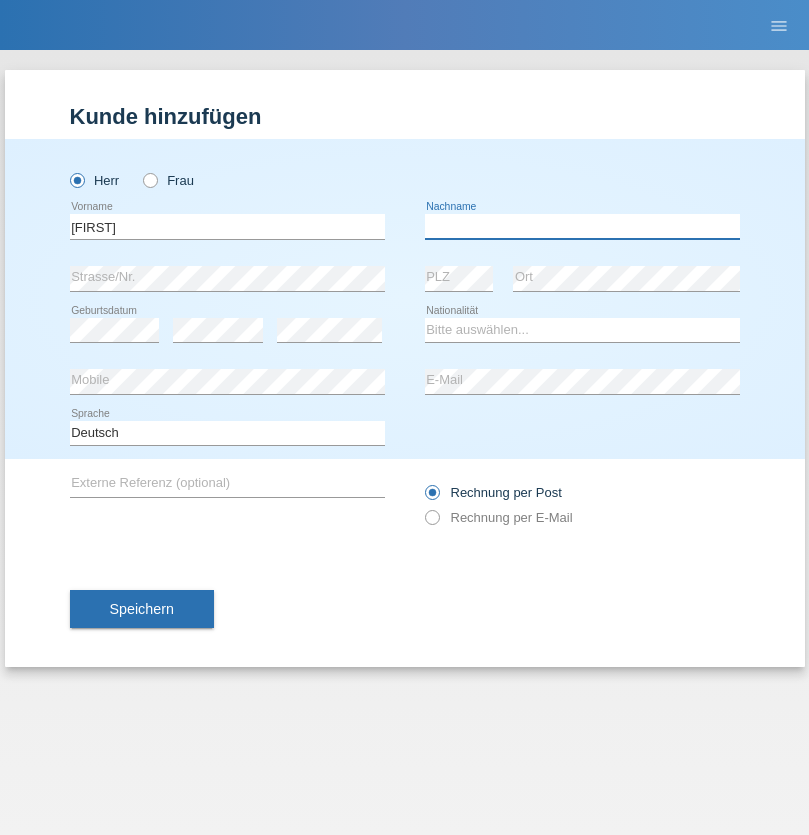 click at bounding box center [582, 226] 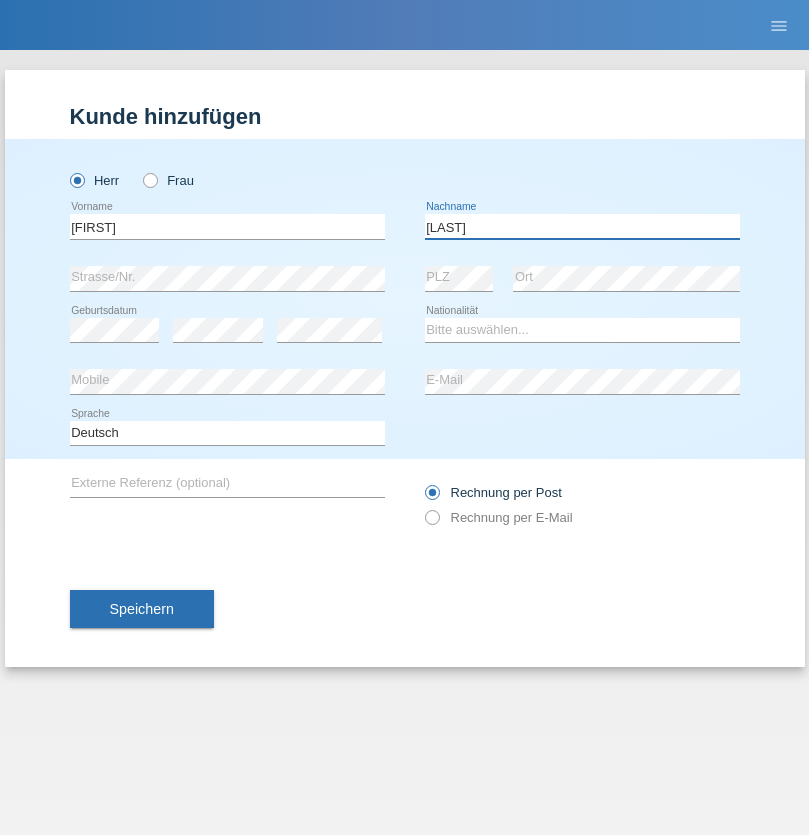 type on "Molnár" 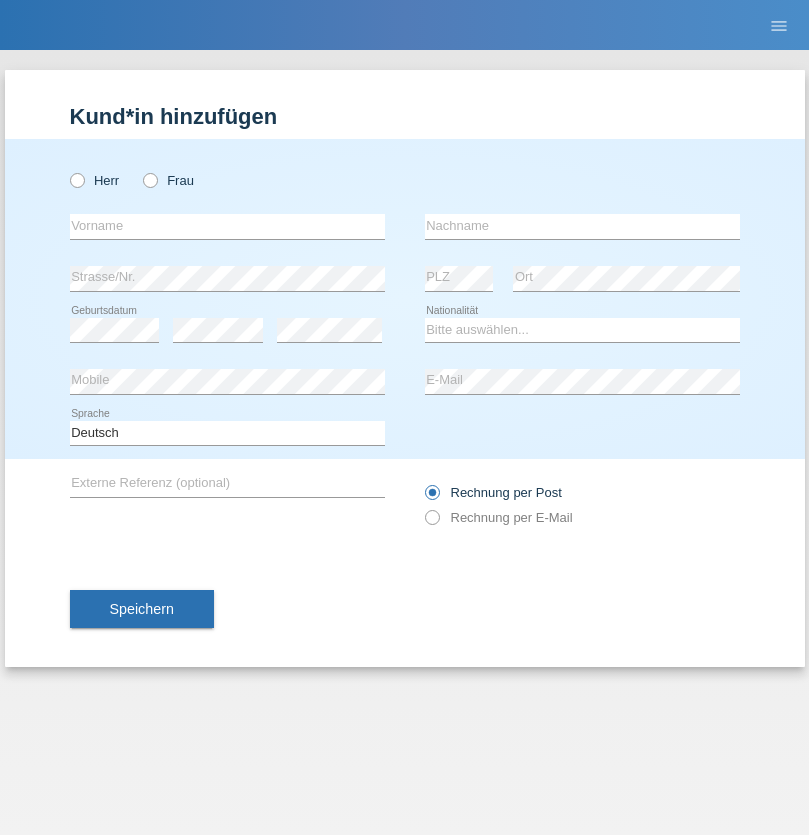 scroll, scrollTop: 0, scrollLeft: 0, axis: both 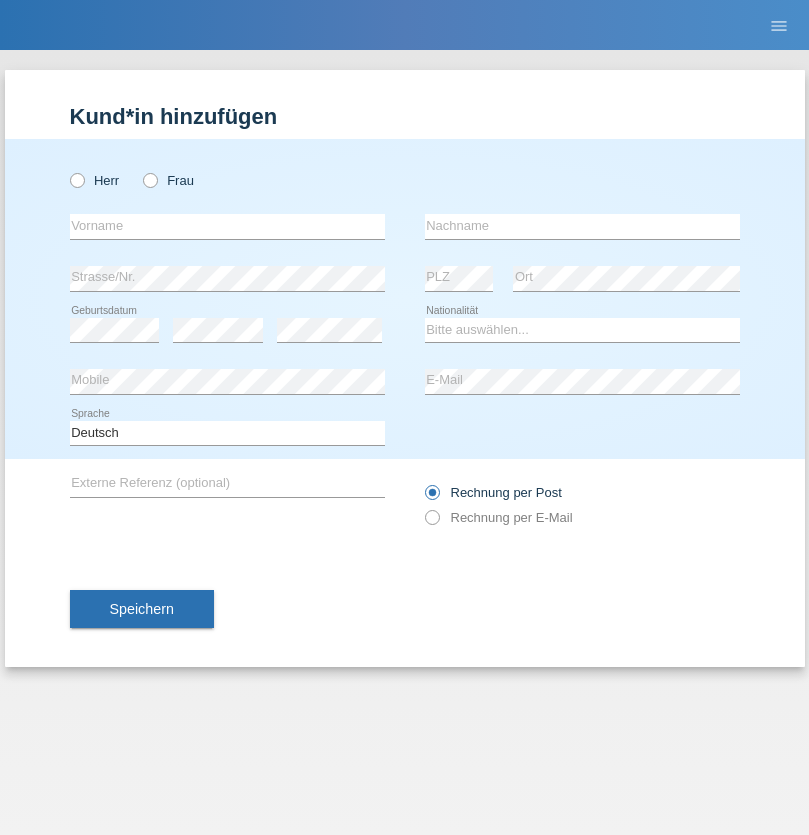 radio on "true" 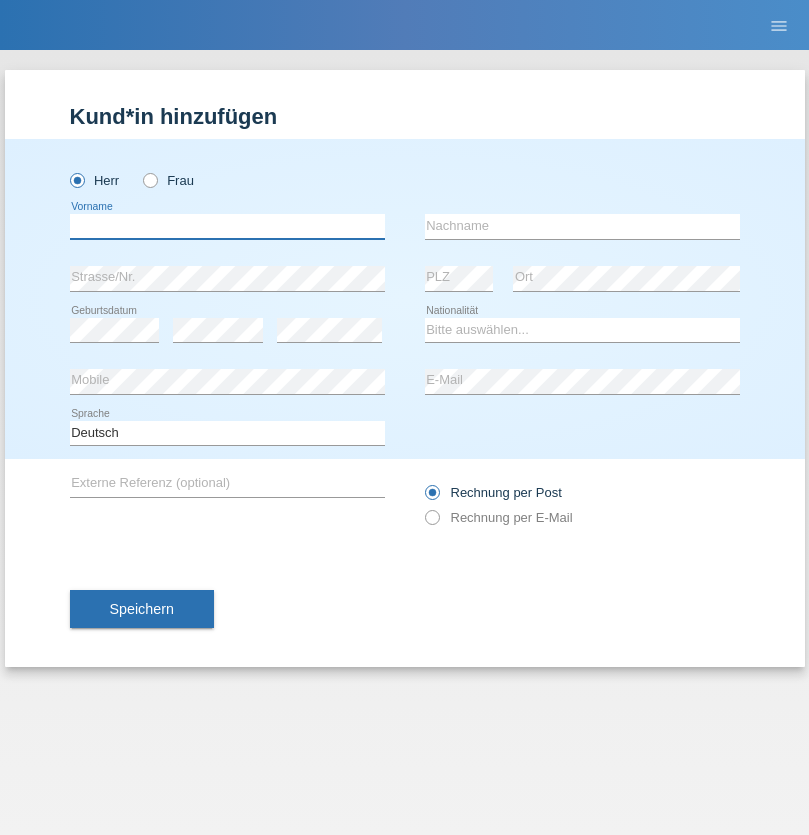 click at bounding box center [227, 226] 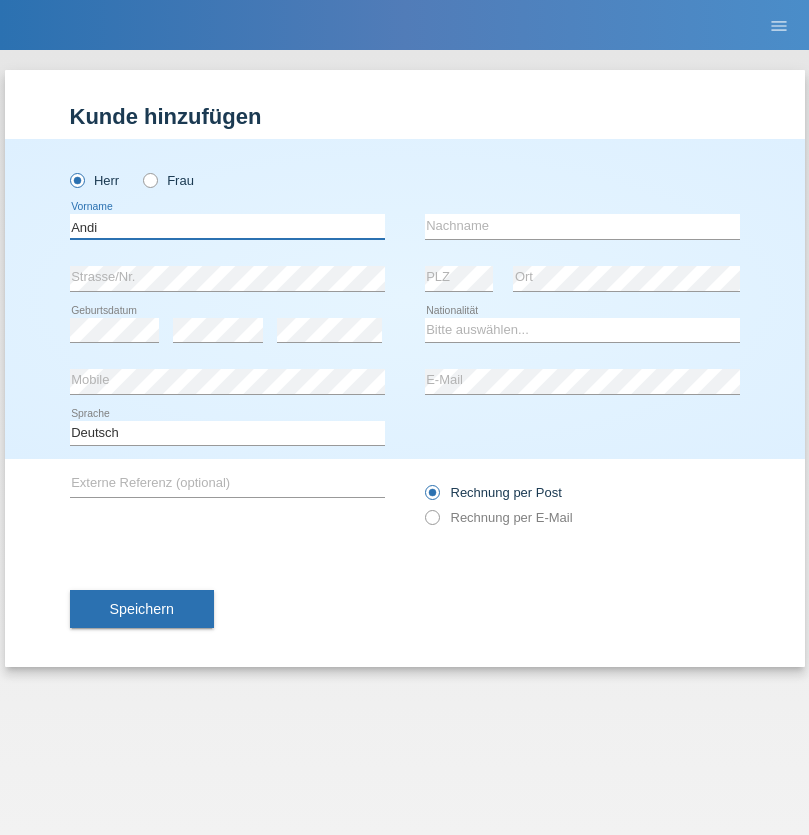 type on "Andi" 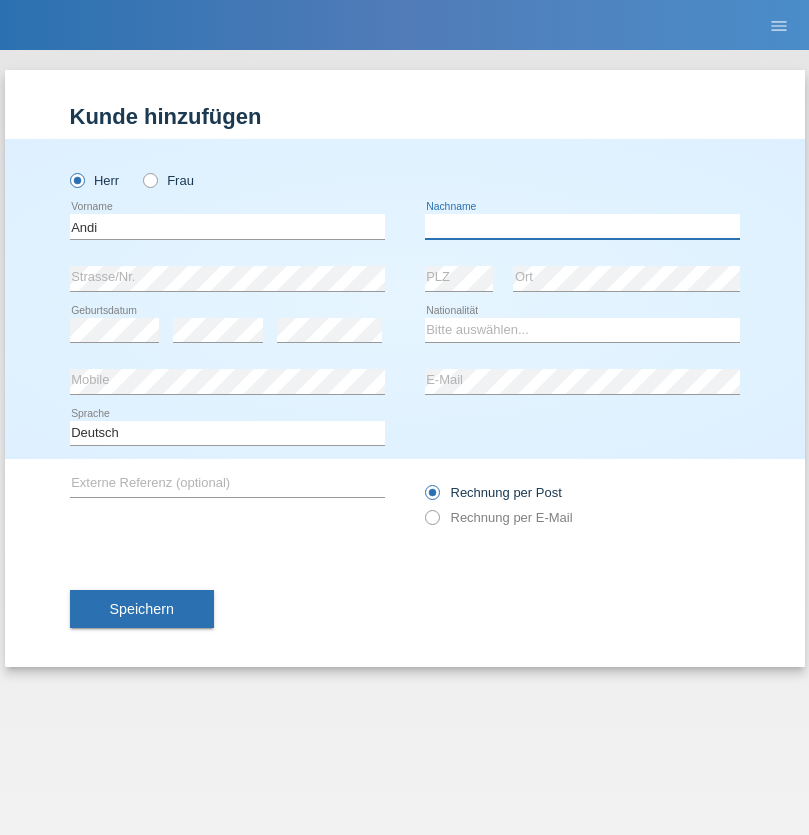 click at bounding box center (582, 226) 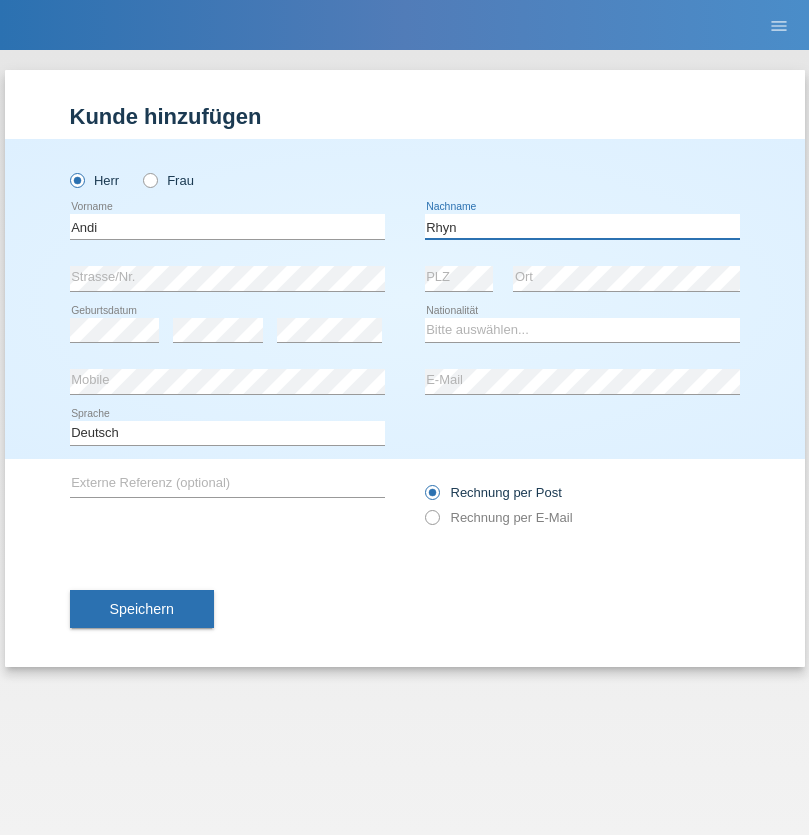 type on "Rhyn" 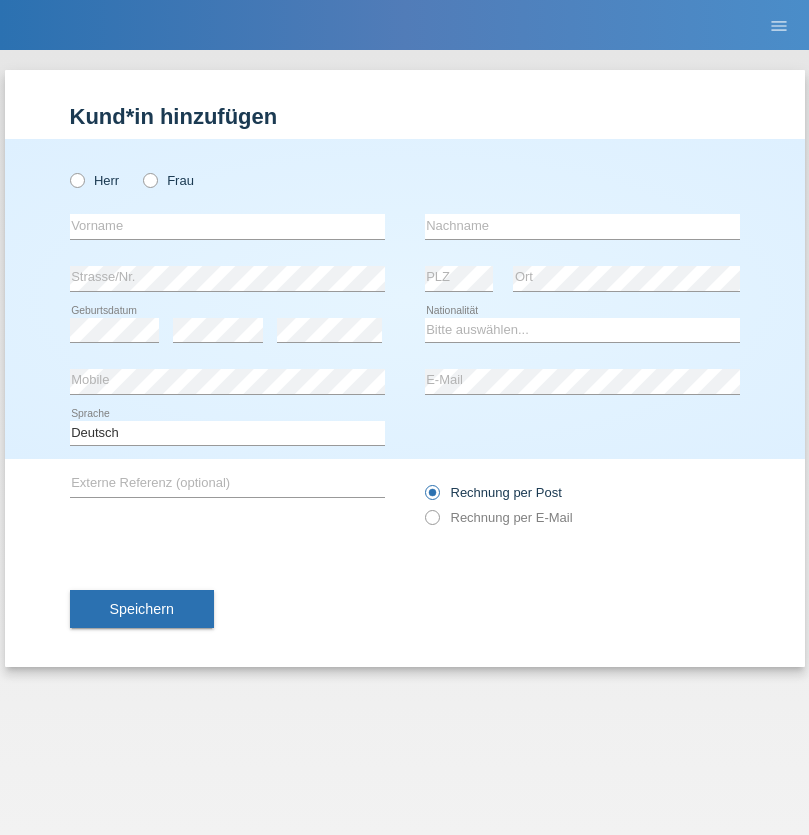 scroll, scrollTop: 0, scrollLeft: 0, axis: both 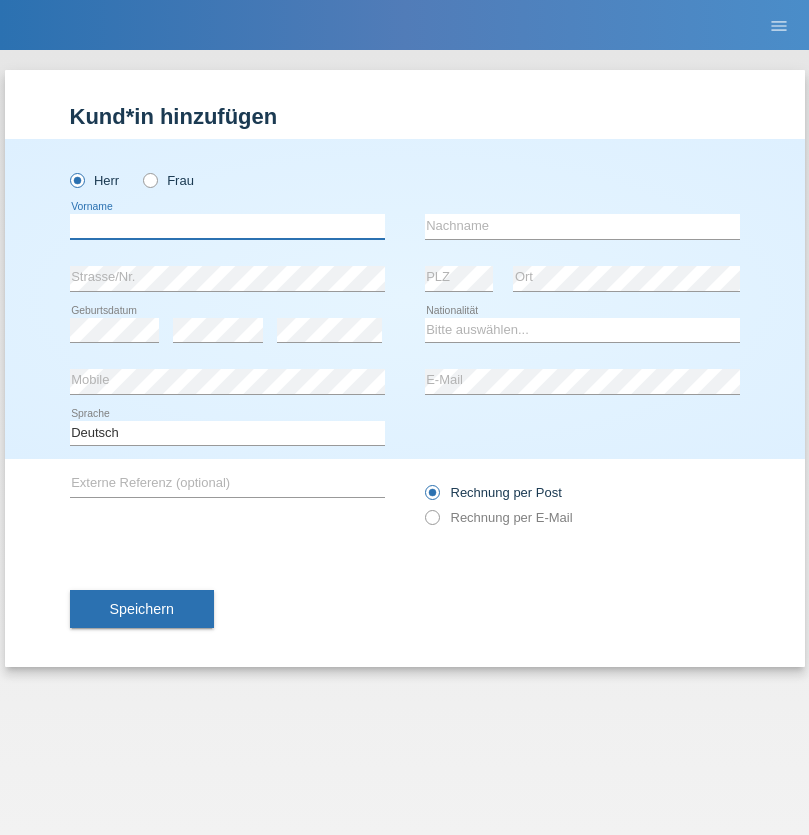 click at bounding box center (227, 226) 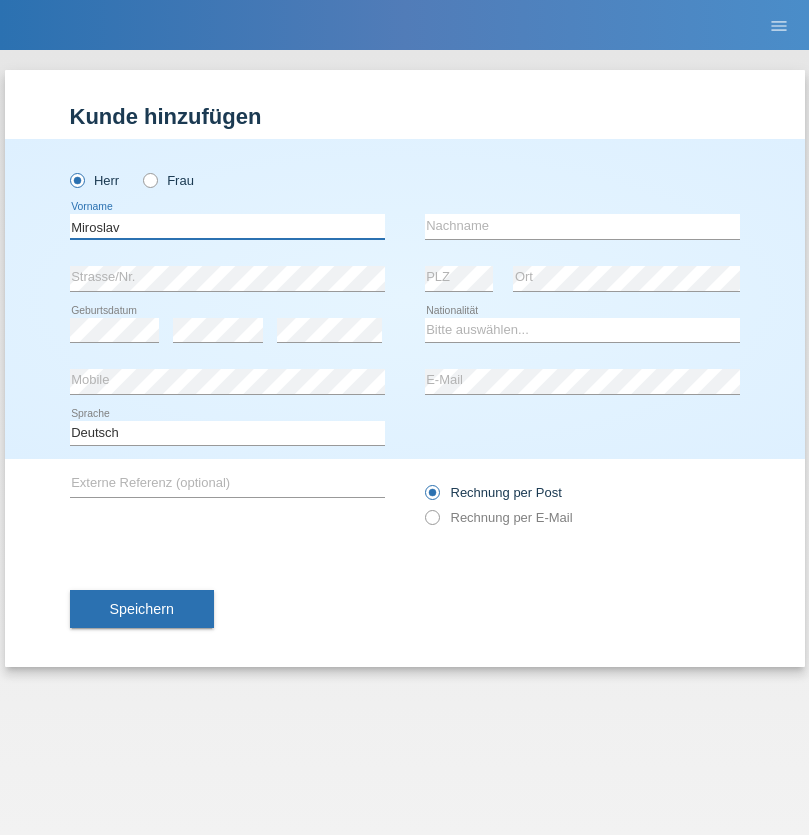 type on "Miroslav" 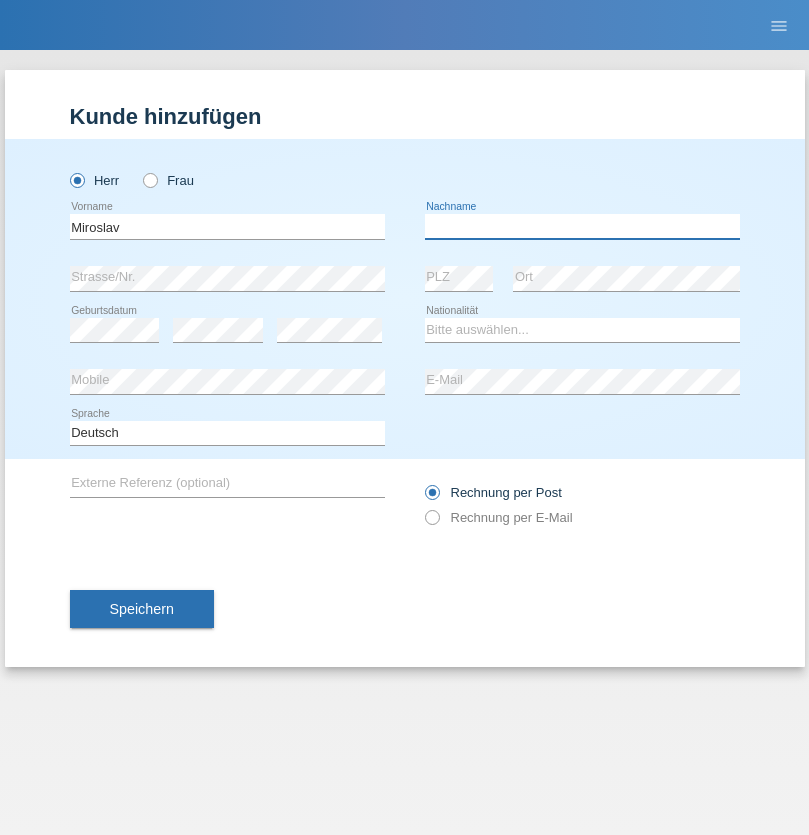 click at bounding box center (582, 226) 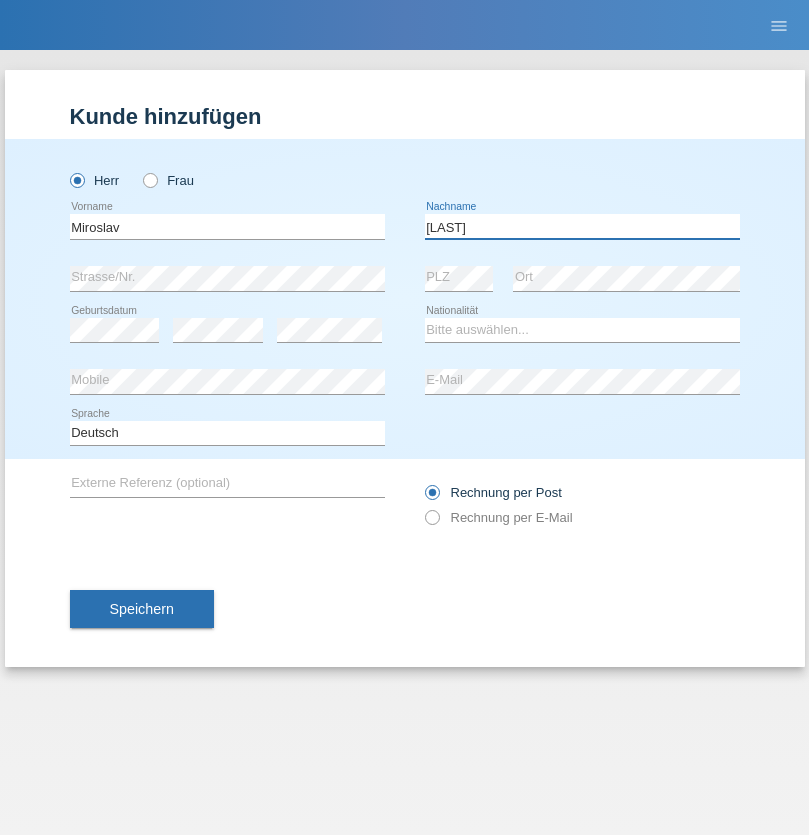 type on "[LAST]" 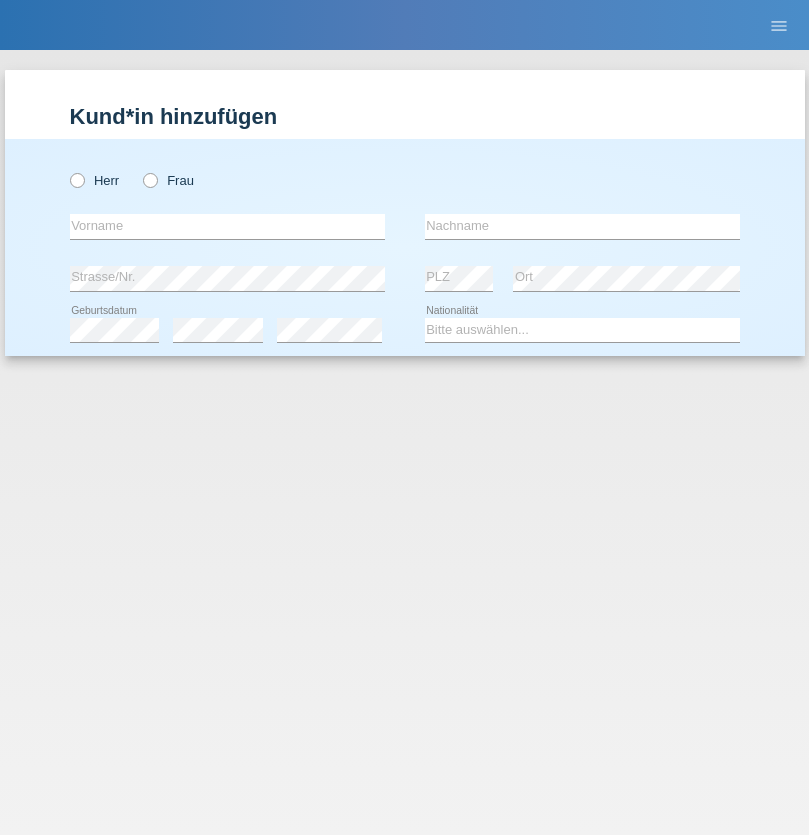scroll, scrollTop: 0, scrollLeft: 0, axis: both 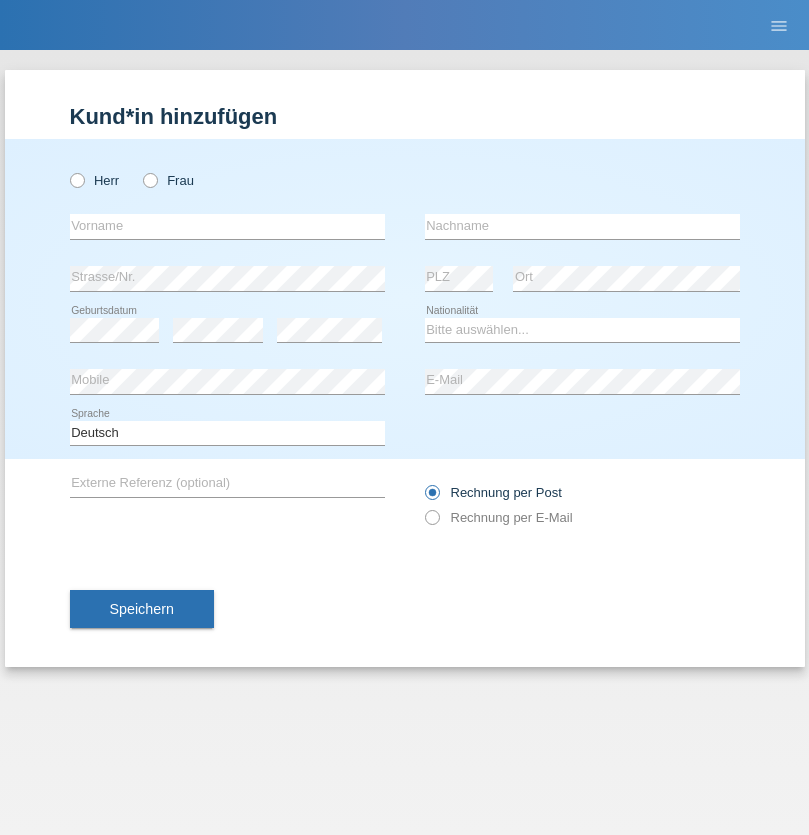 radio on "true" 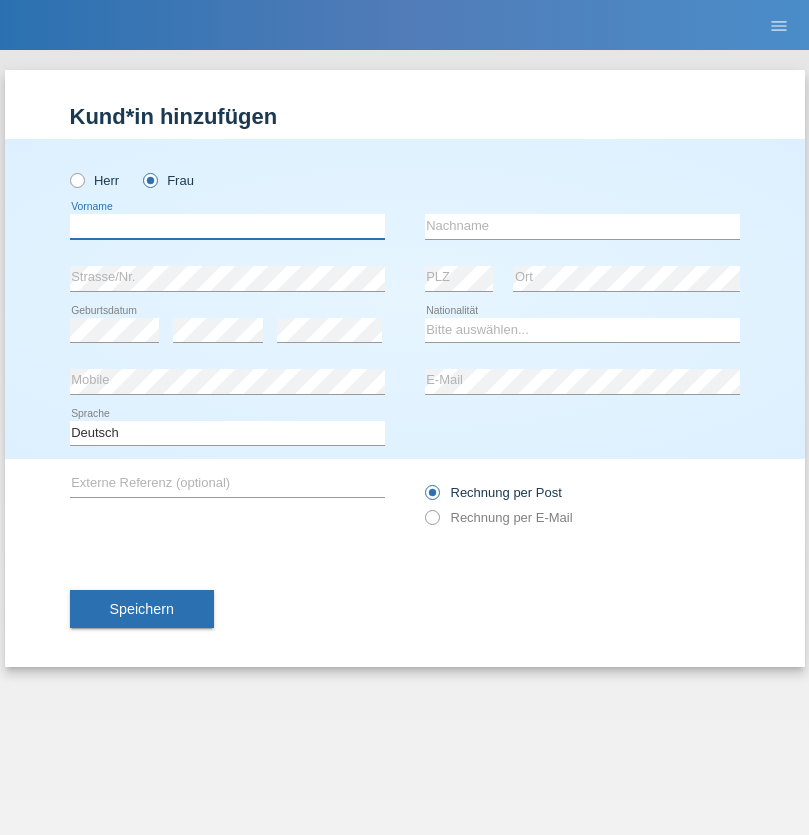 click at bounding box center [227, 226] 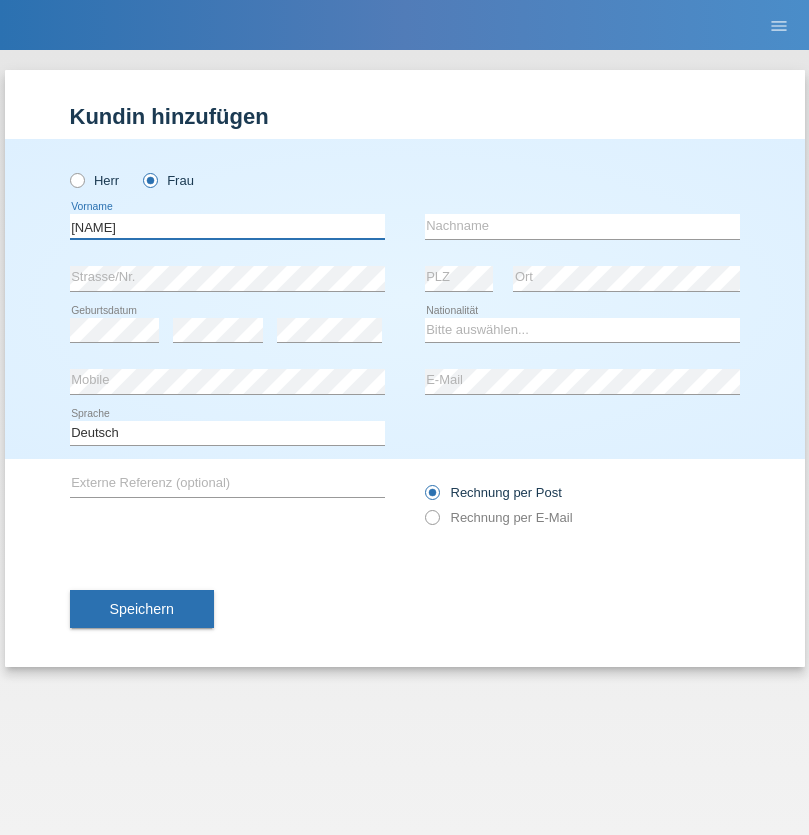 type on "[NAME]" 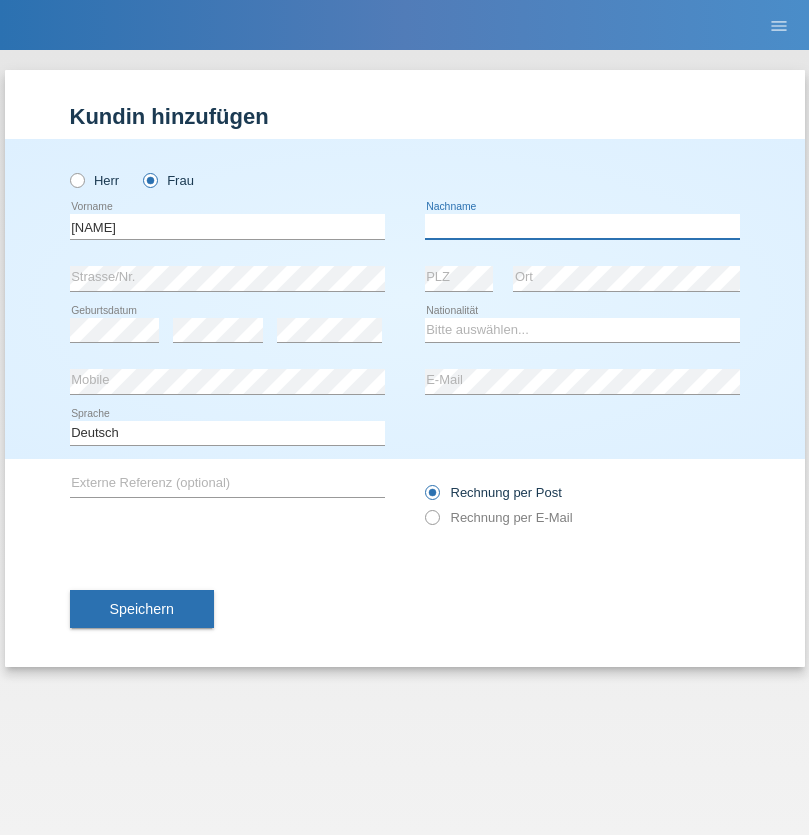 click at bounding box center [582, 226] 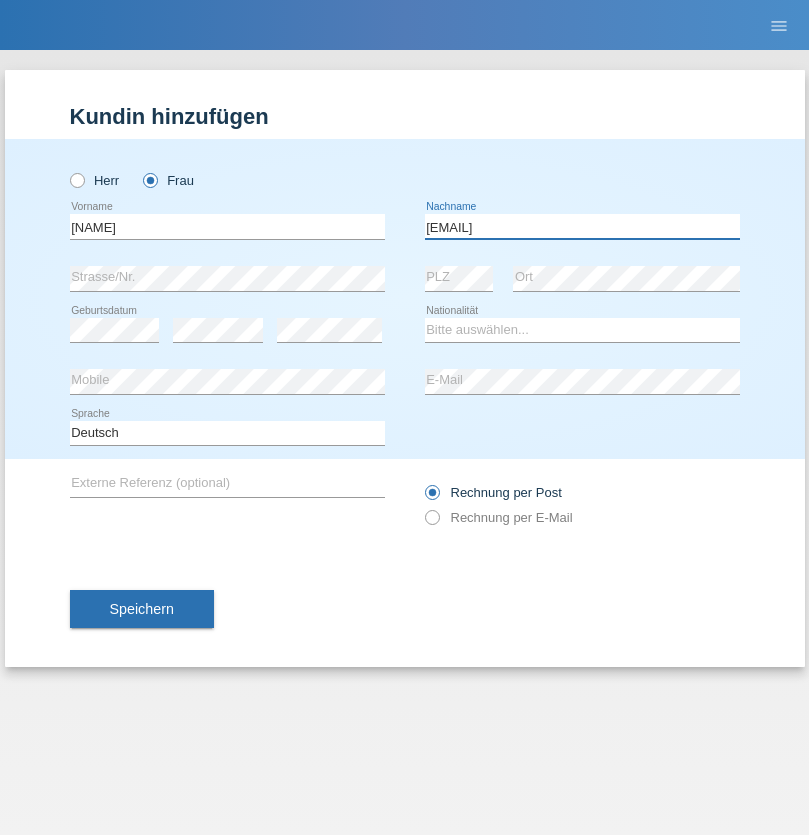 type on "meryemy@hotmail.com" 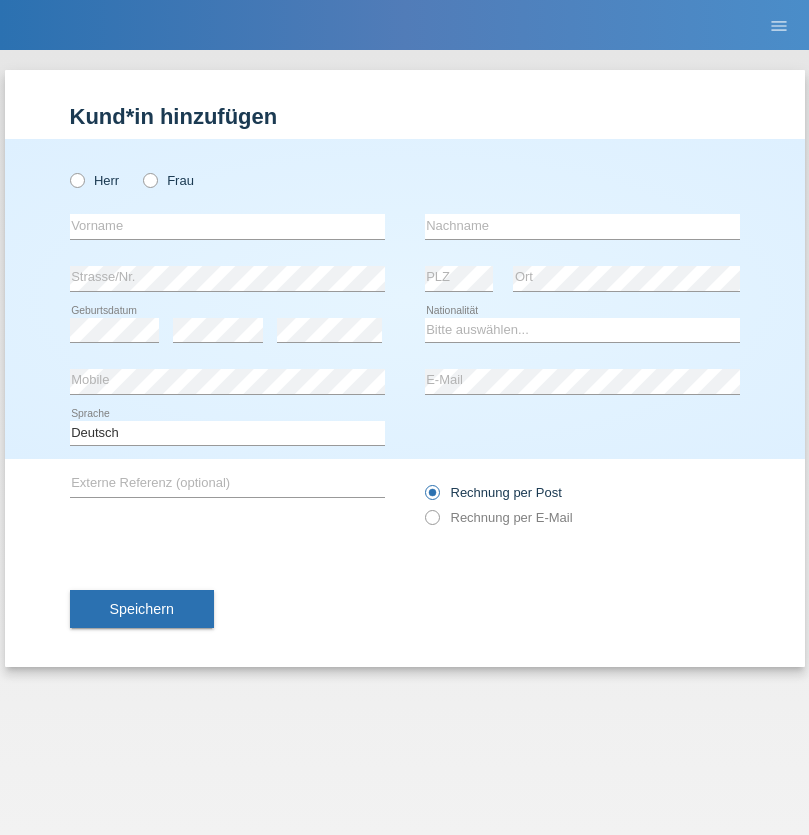 scroll, scrollTop: 0, scrollLeft: 0, axis: both 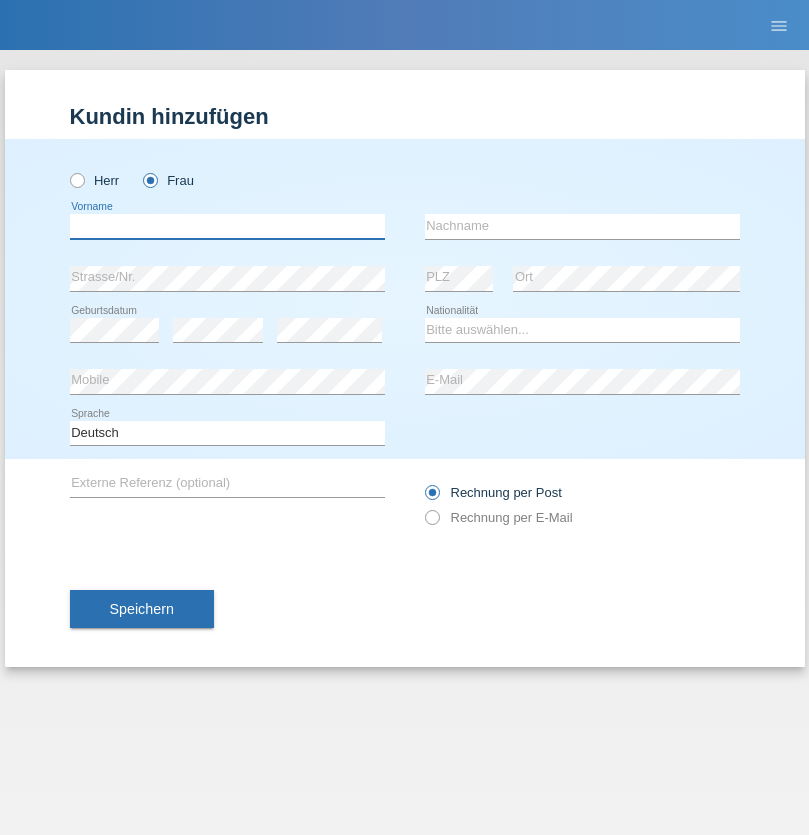 click at bounding box center (227, 226) 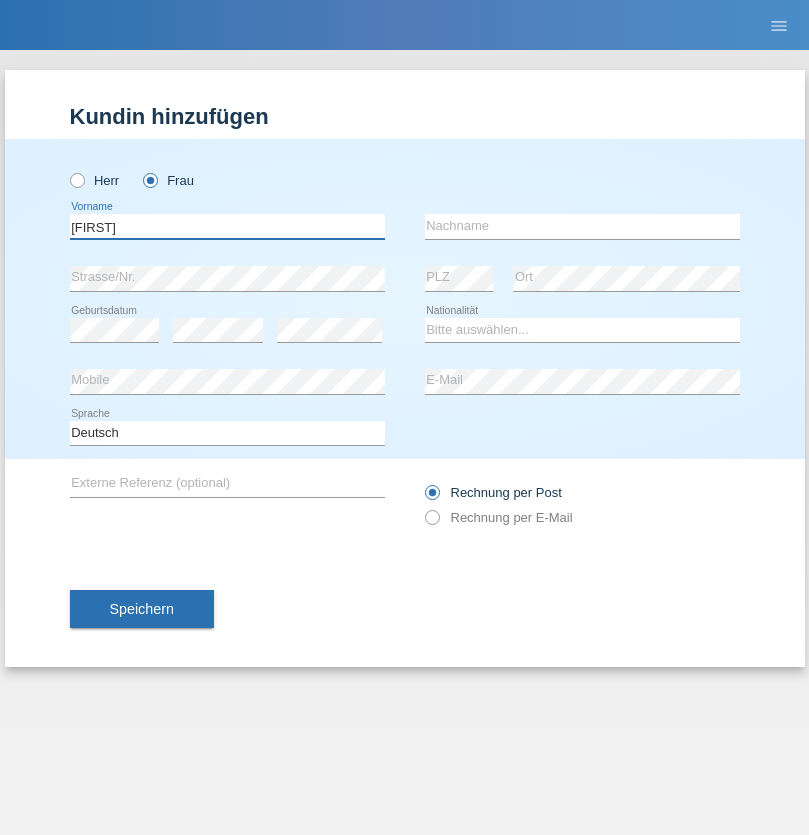 type on "[FIRST]" 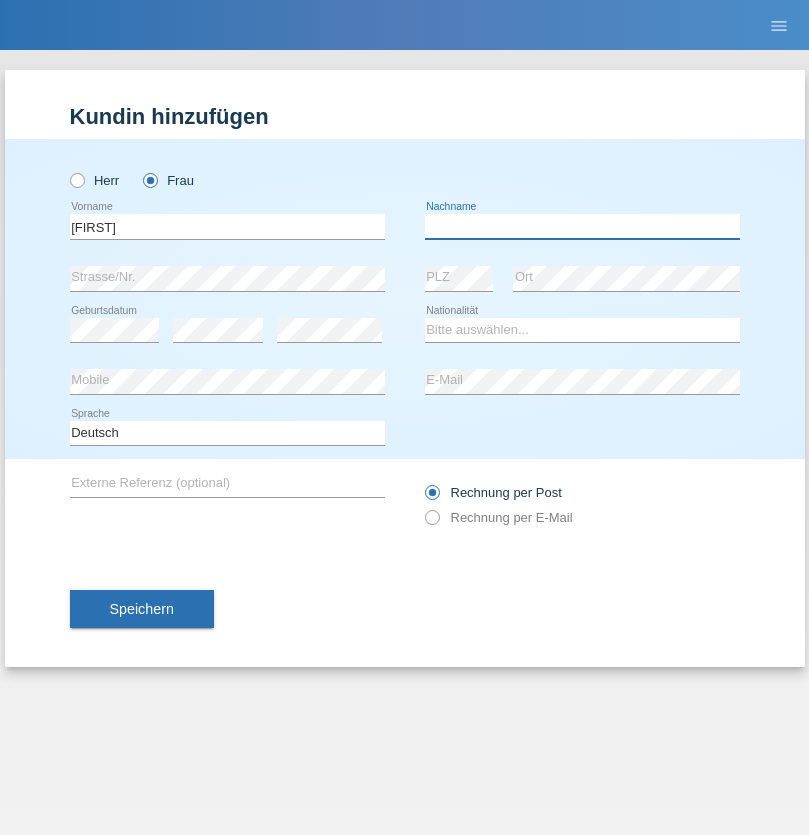 click at bounding box center (582, 226) 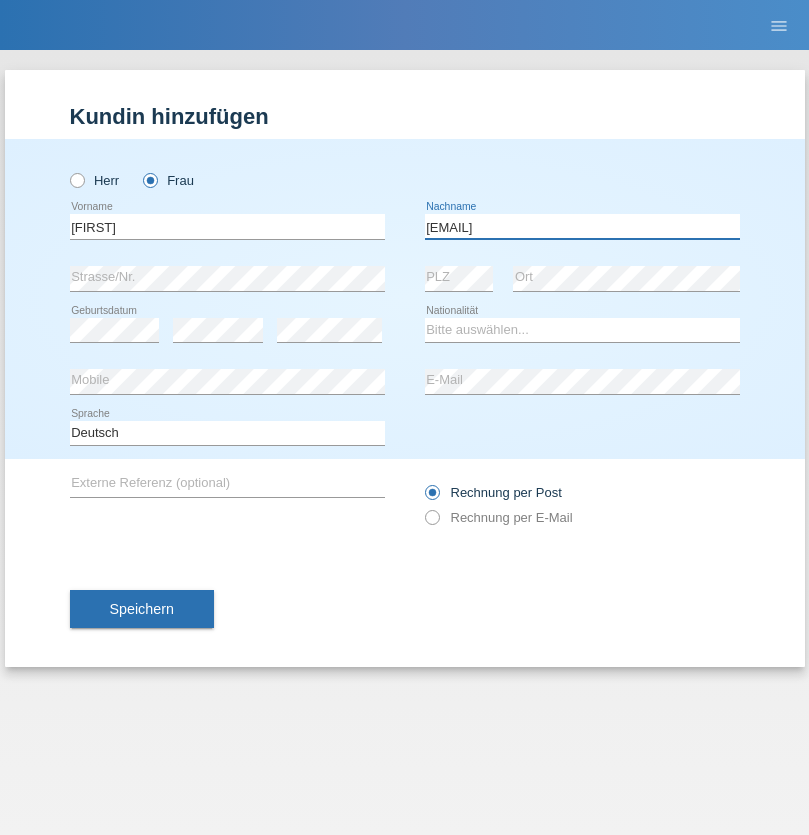 type on "[EMAIL]" 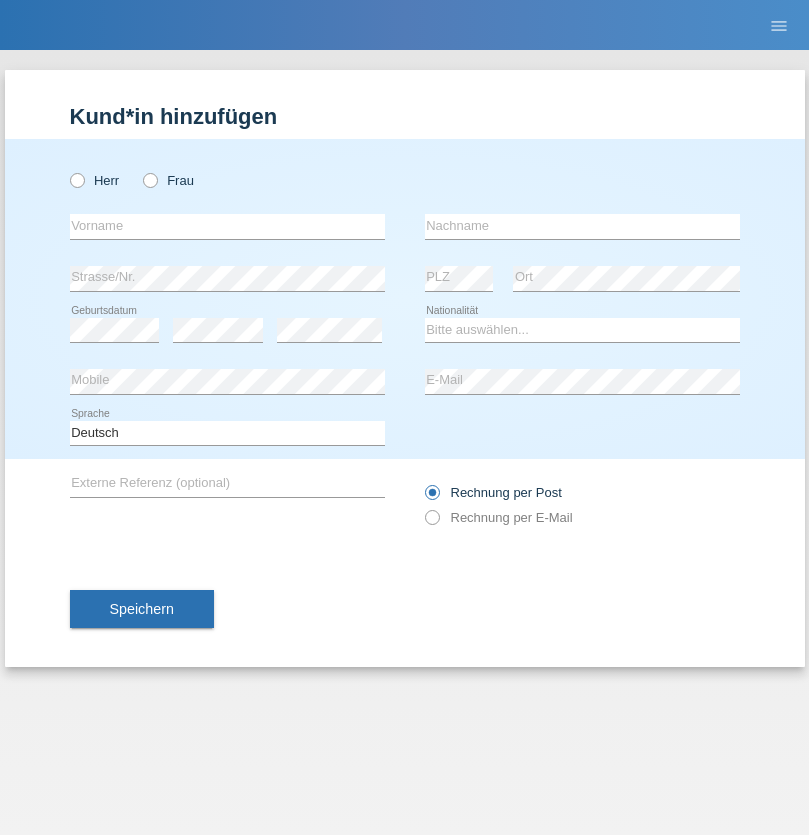 scroll, scrollTop: 0, scrollLeft: 0, axis: both 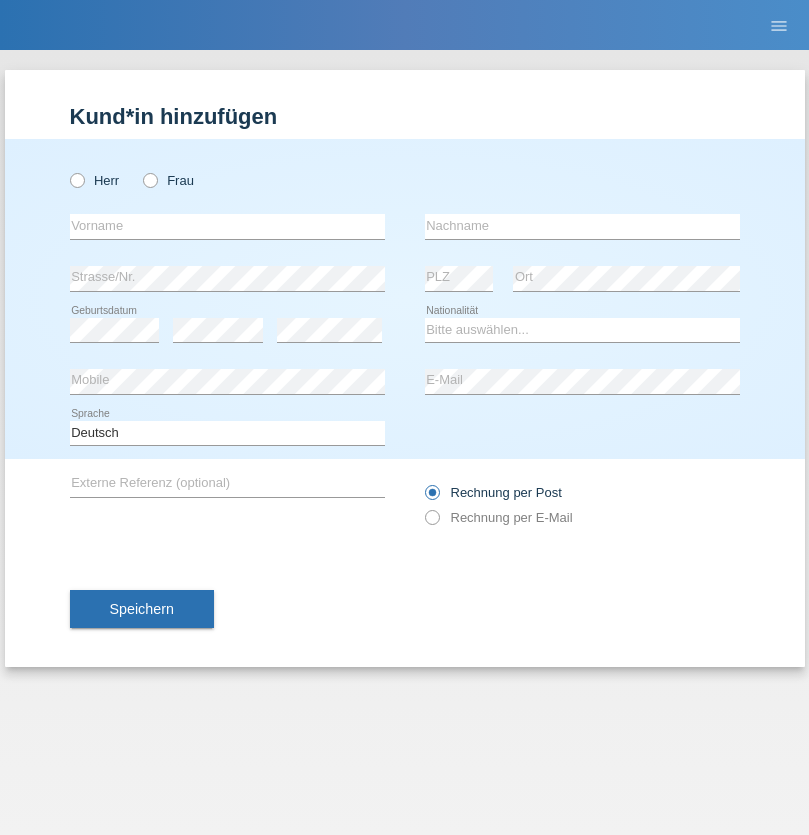 radio on "true" 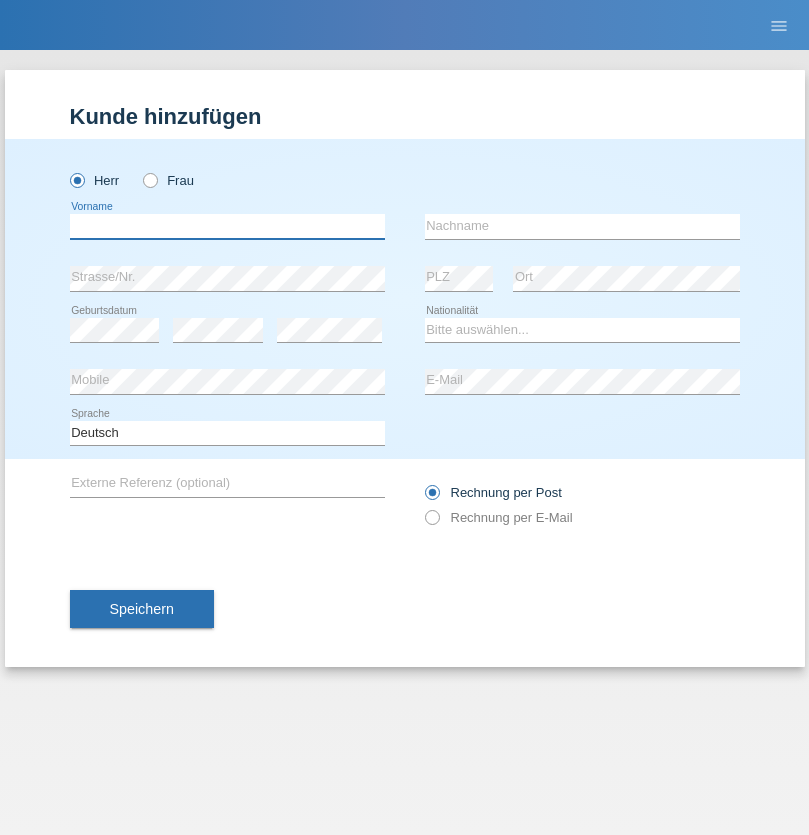 click at bounding box center [227, 226] 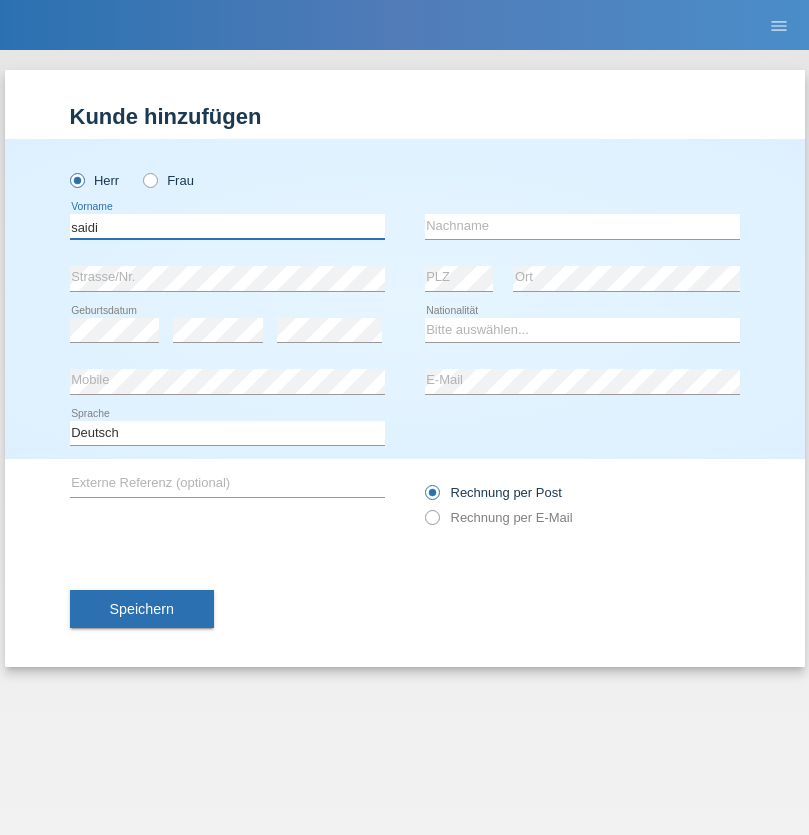 type on "saidi" 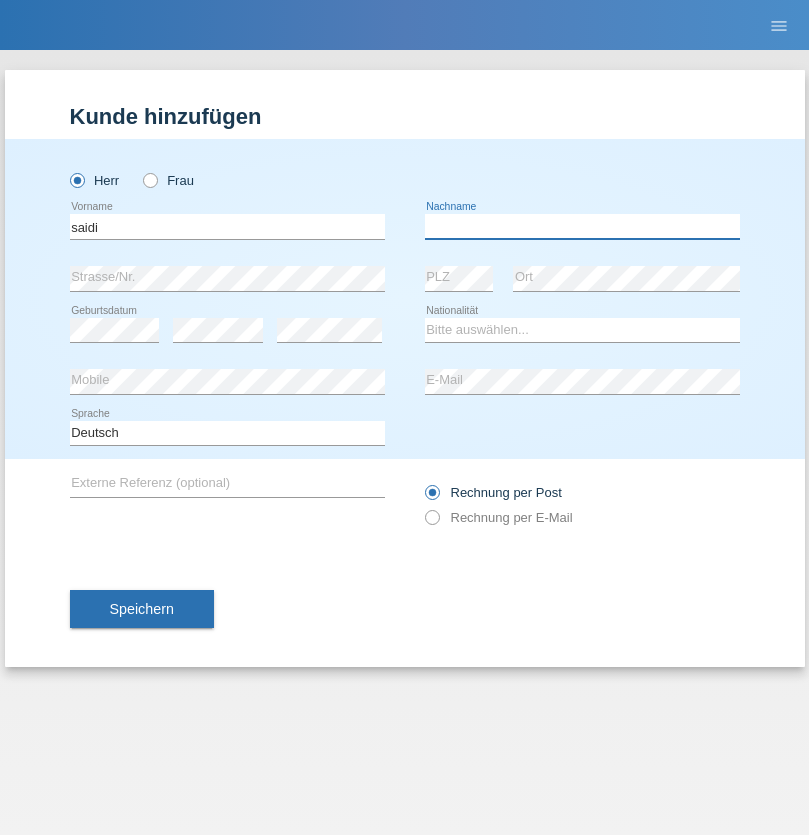 click at bounding box center [582, 226] 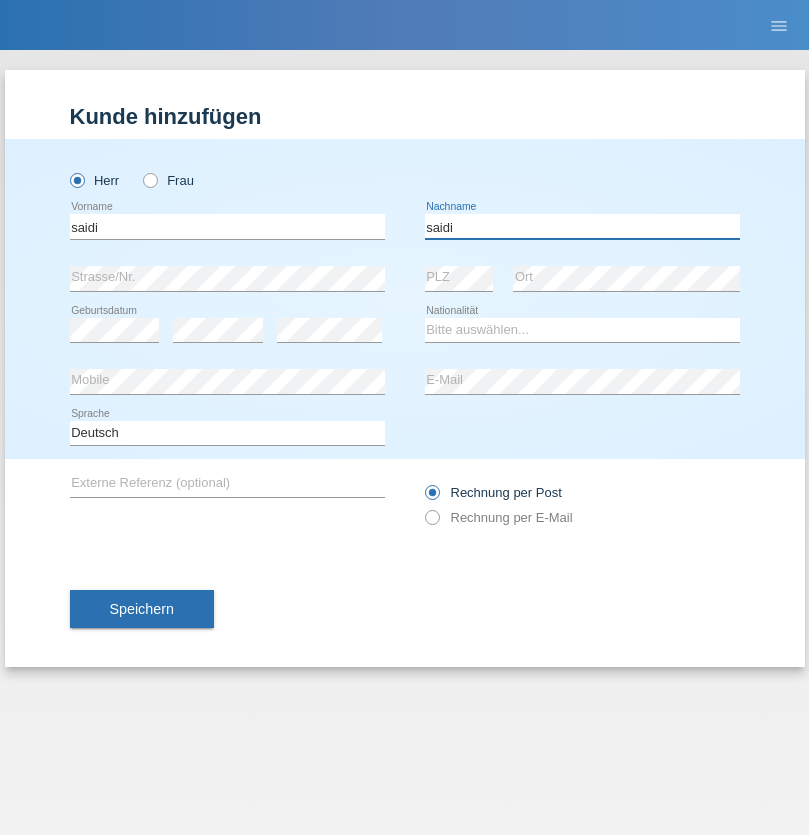 type on "saidi" 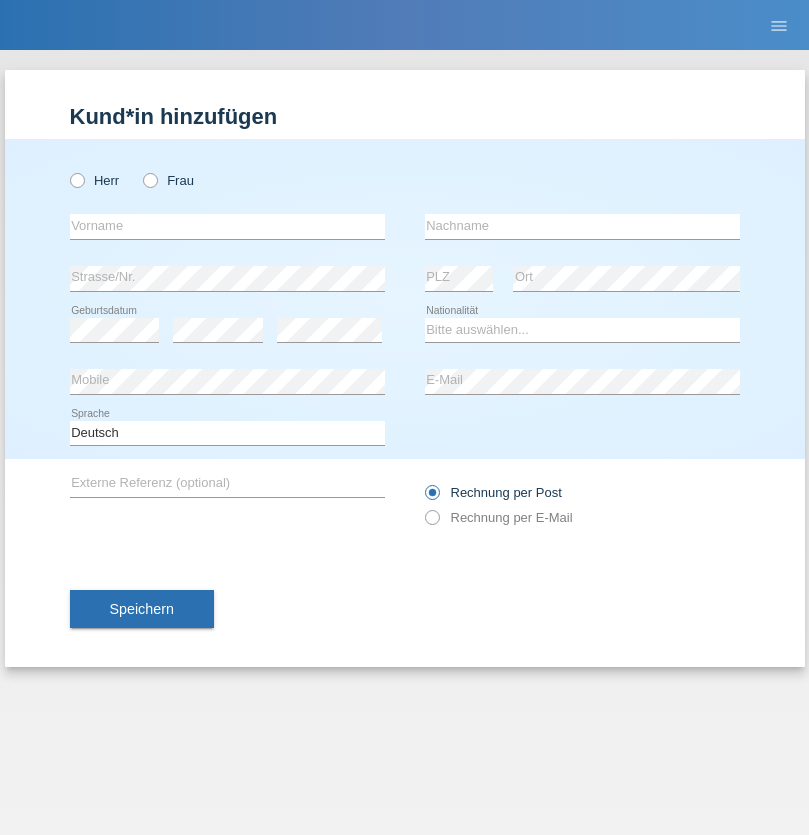scroll, scrollTop: 0, scrollLeft: 0, axis: both 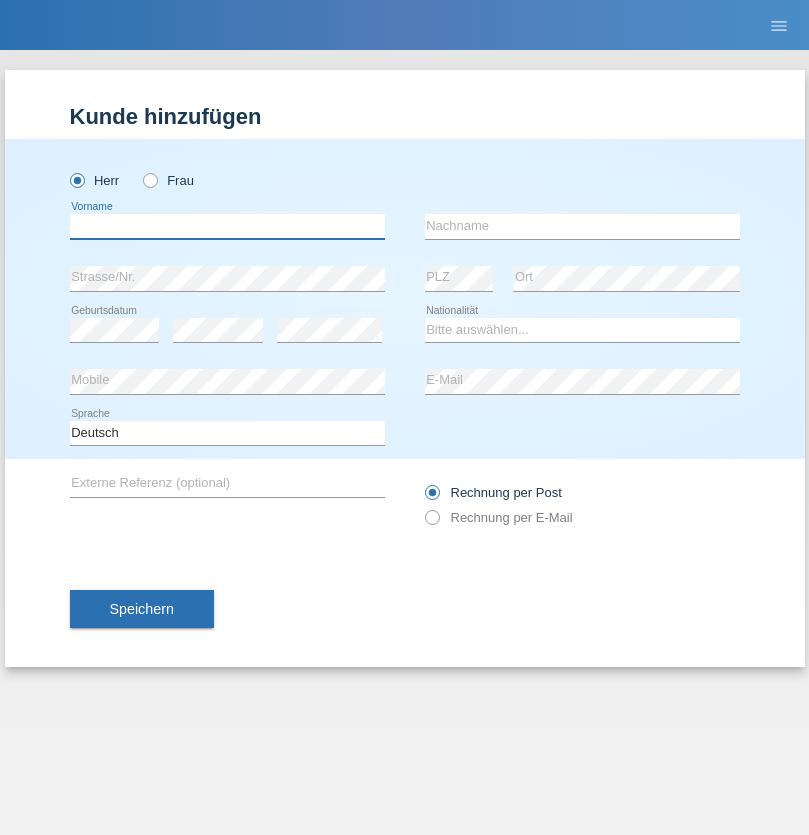 click at bounding box center (227, 226) 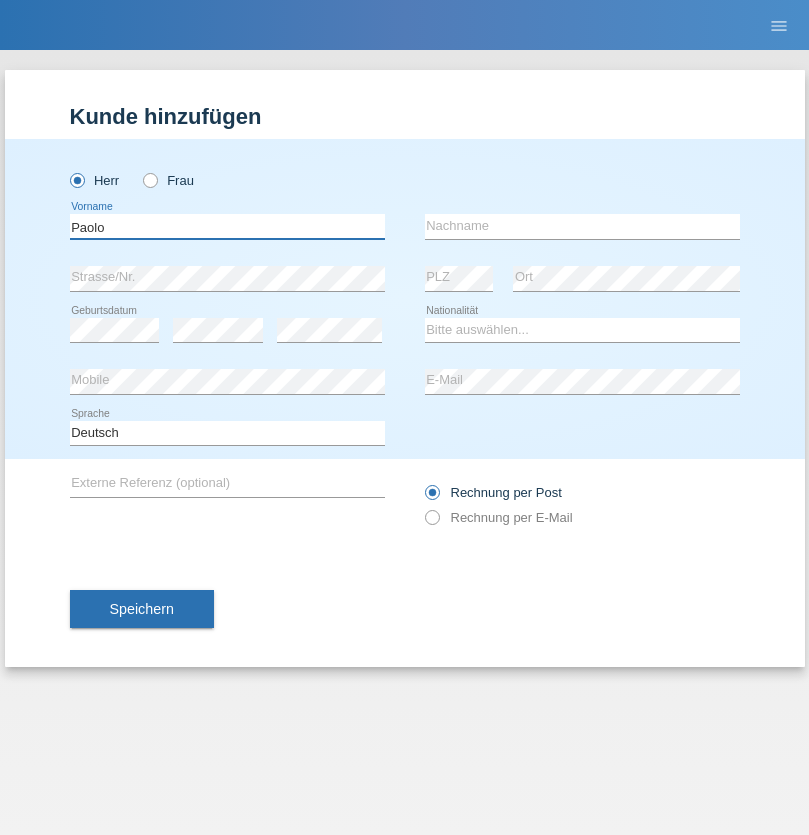type on "Paolo" 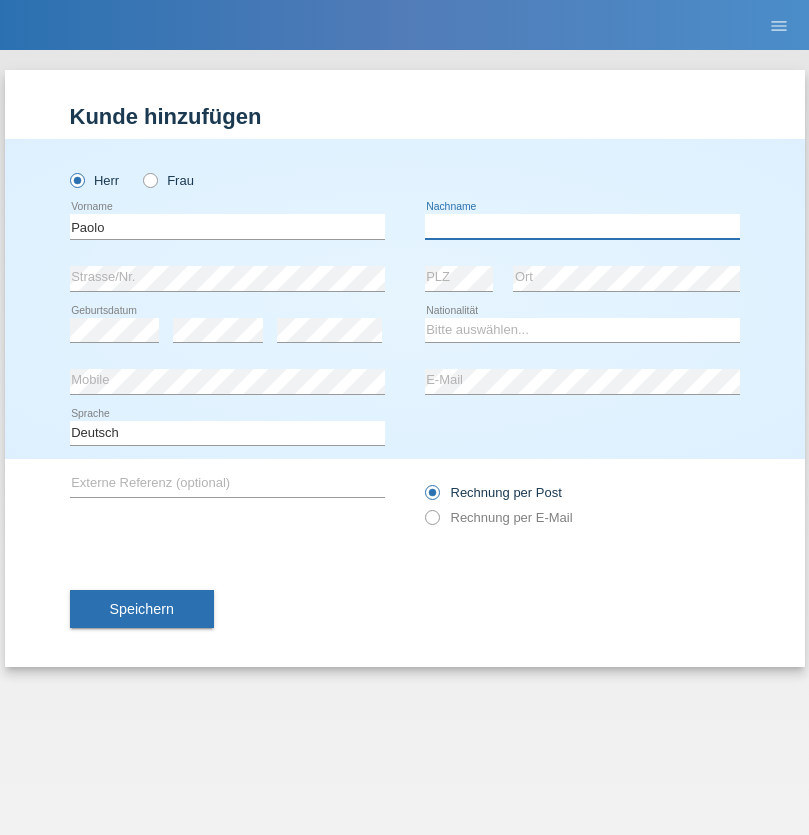 click at bounding box center [582, 226] 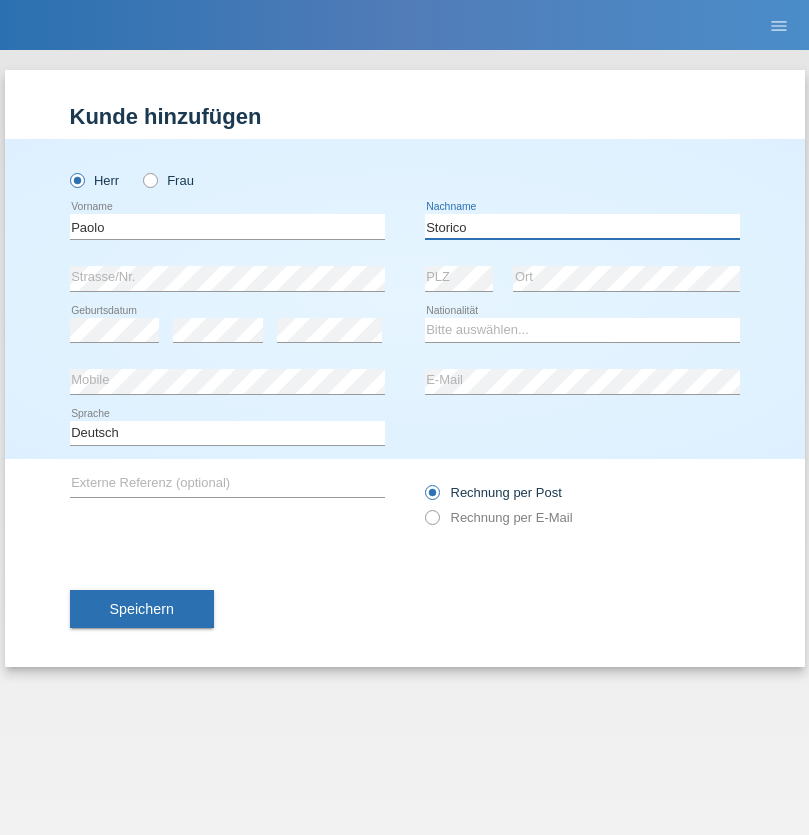 type on "Storico" 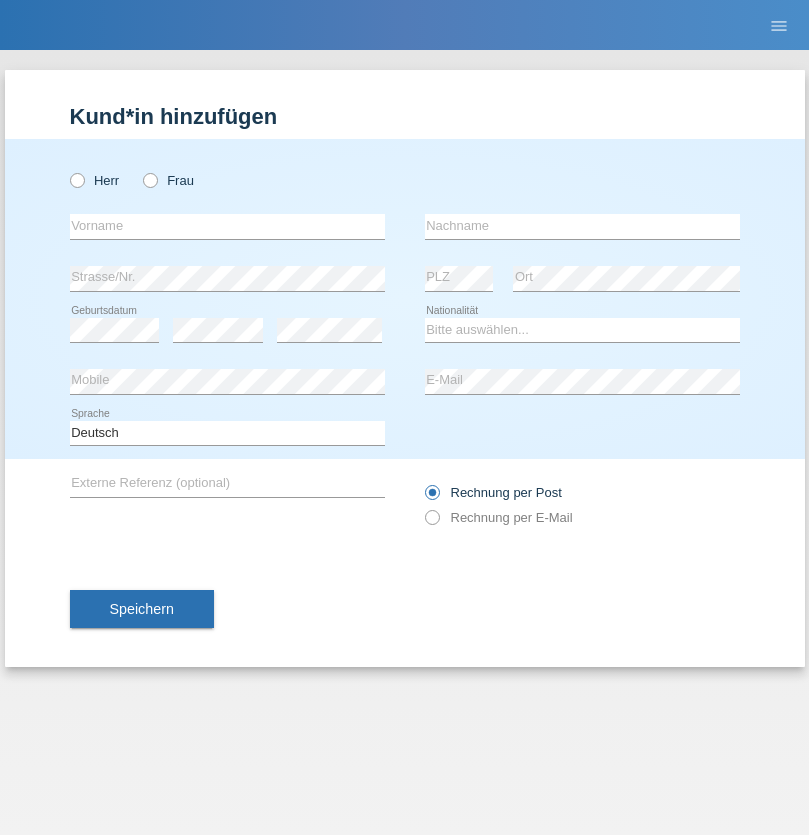 scroll, scrollTop: 0, scrollLeft: 0, axis: both 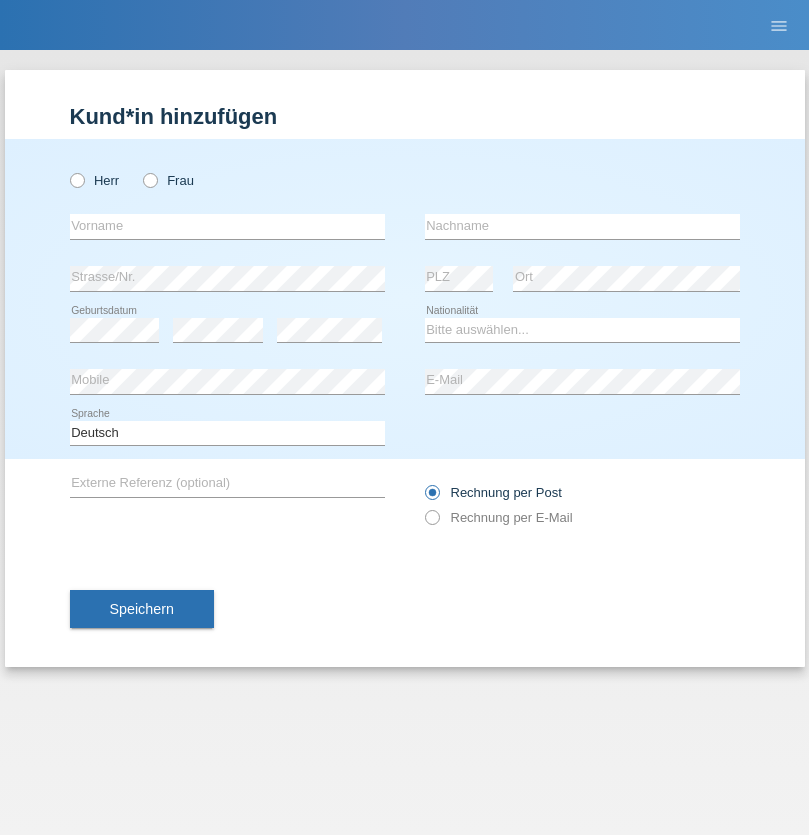 radio on "true" 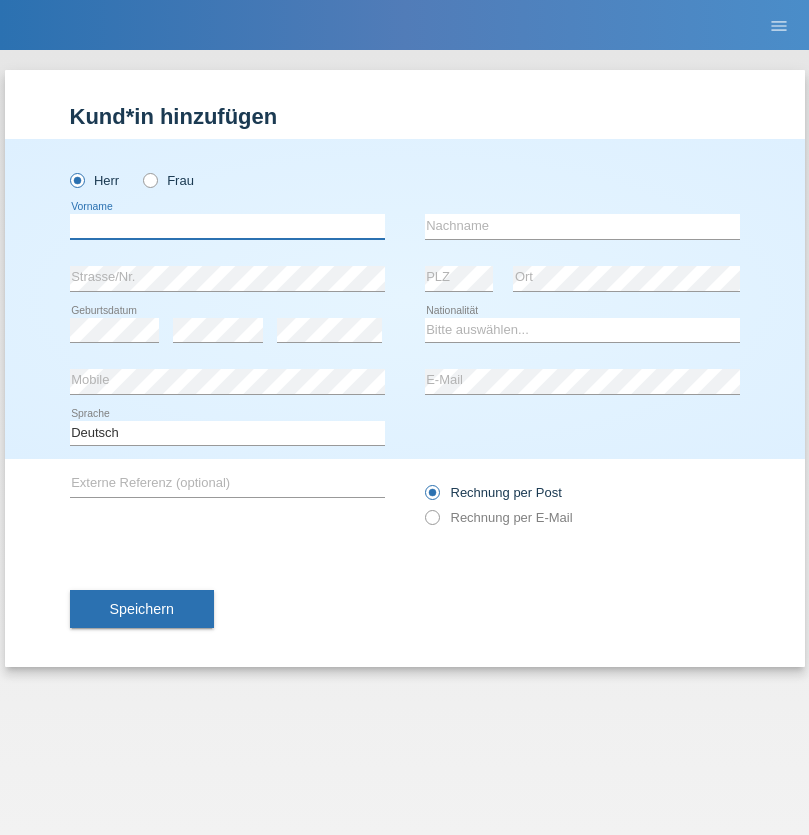 click at bounding box center (227, 226) 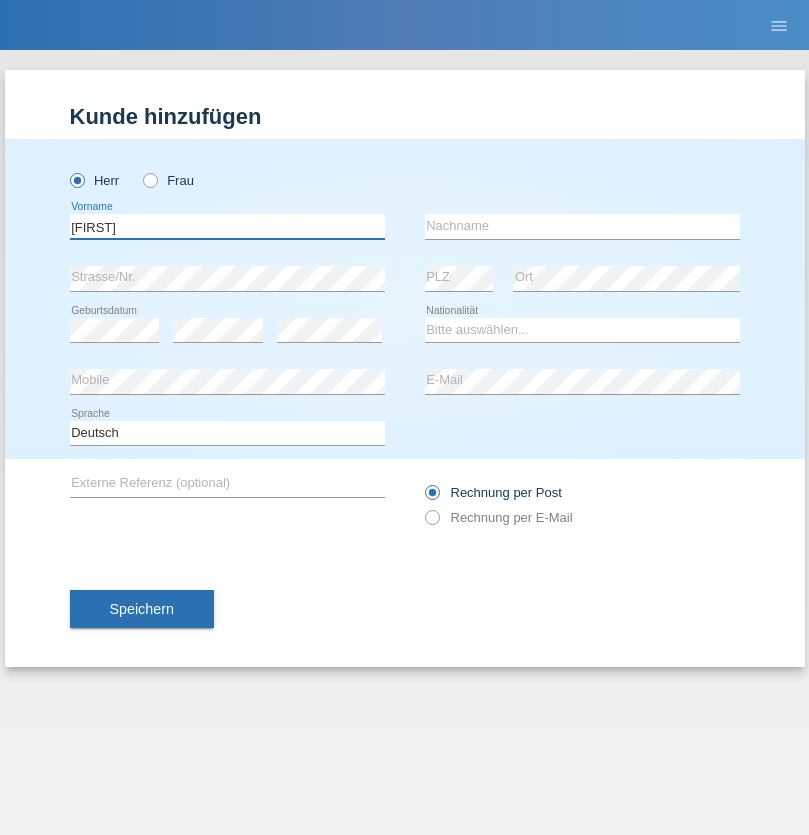 type on "[FIRST]" 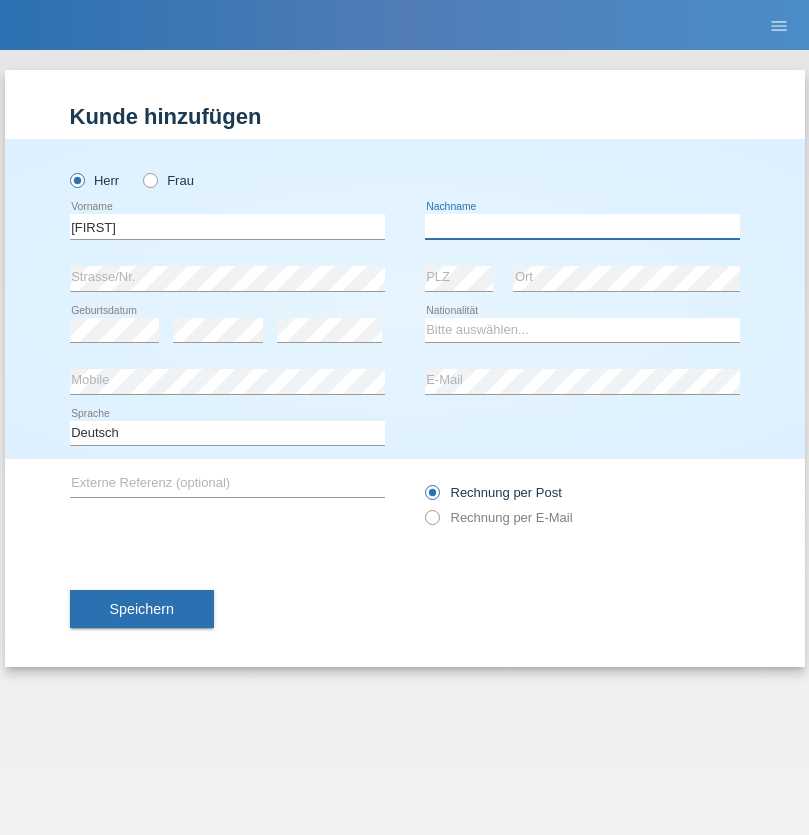 click at bounding box center [582, 226] 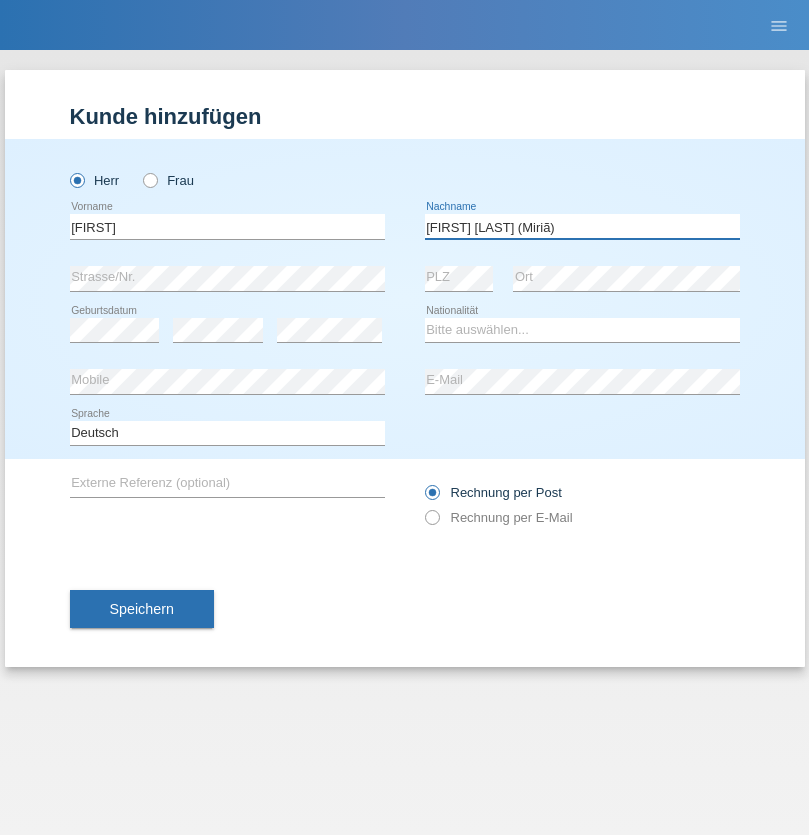 type on "[FIRST] [LAST] (Miriã)" 